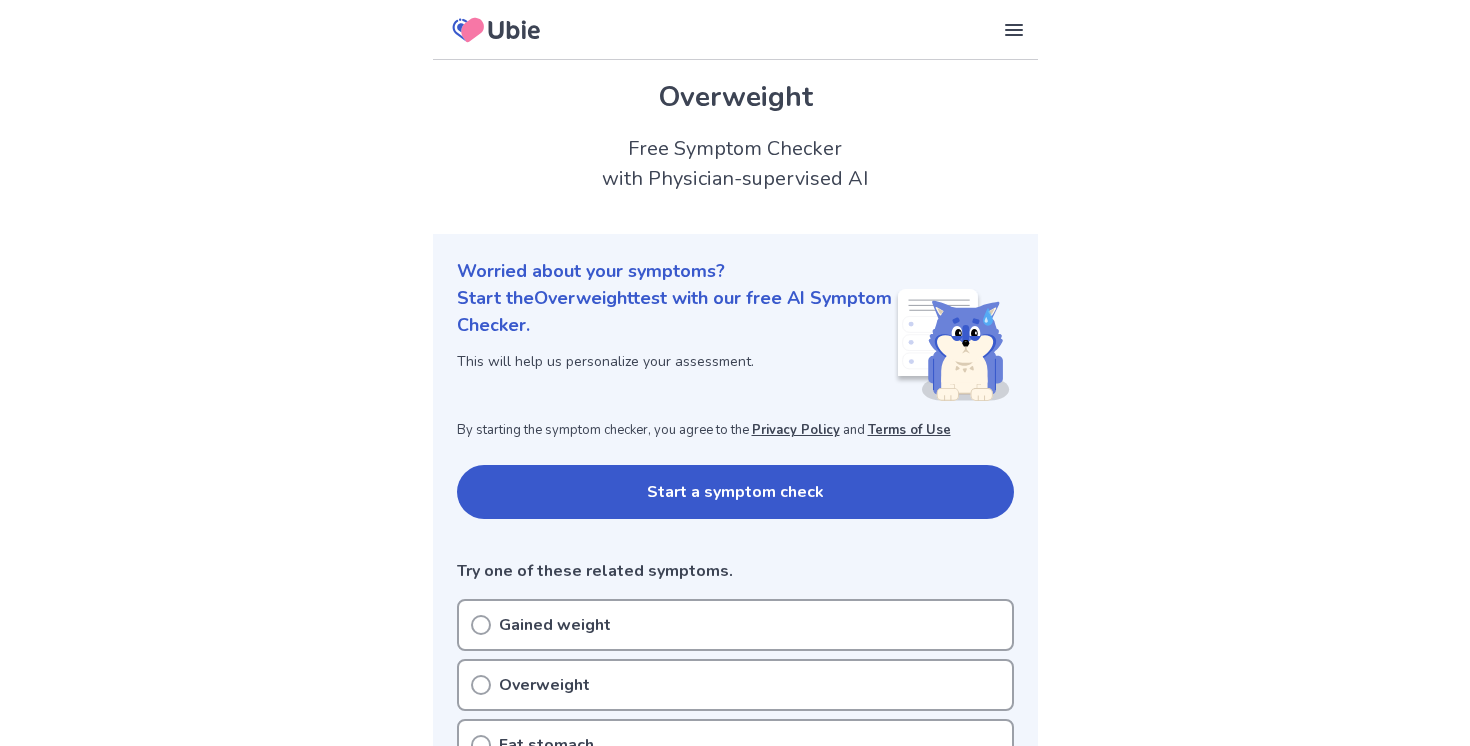 scroll, scrollTop: 0, scrollLeft: 0, axis: both 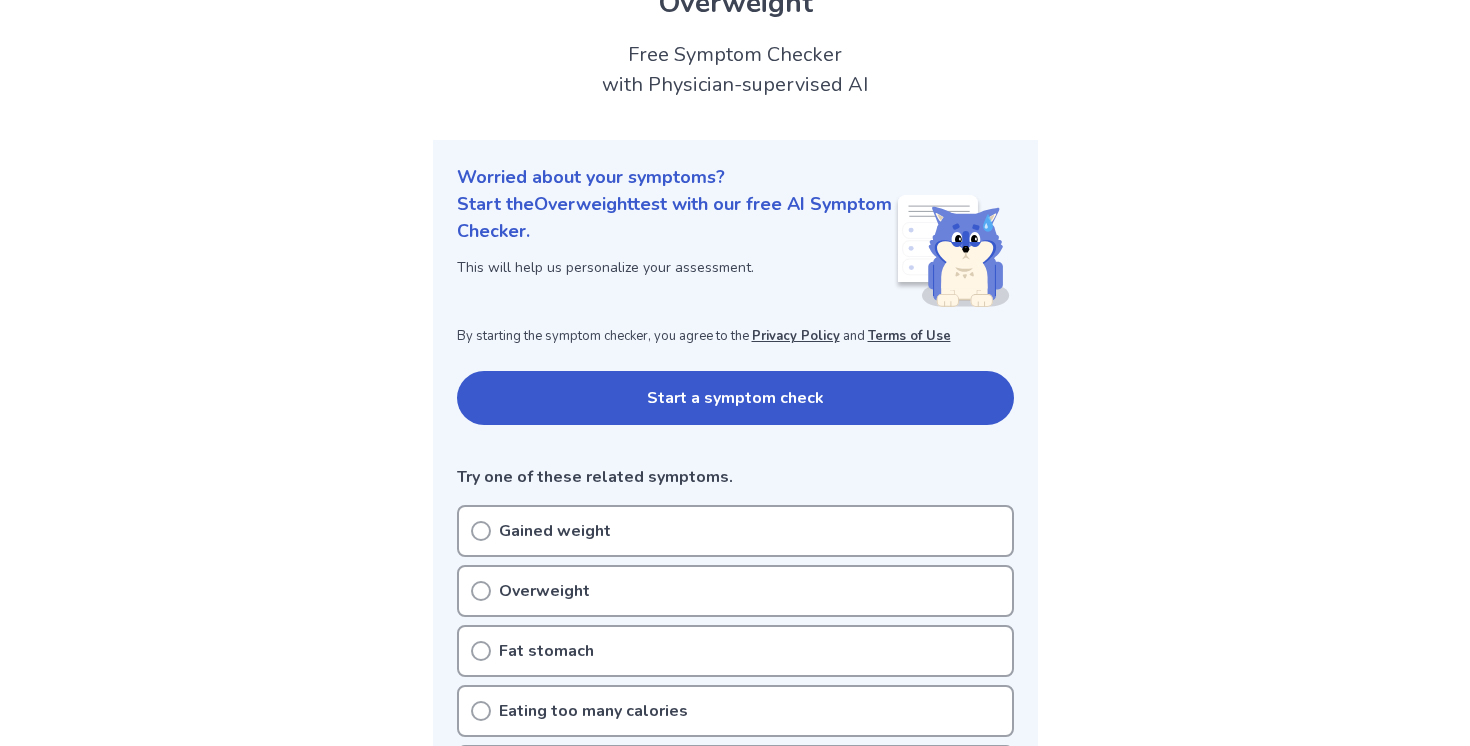 click on "Gained weight" at bounding box center [555, 531] 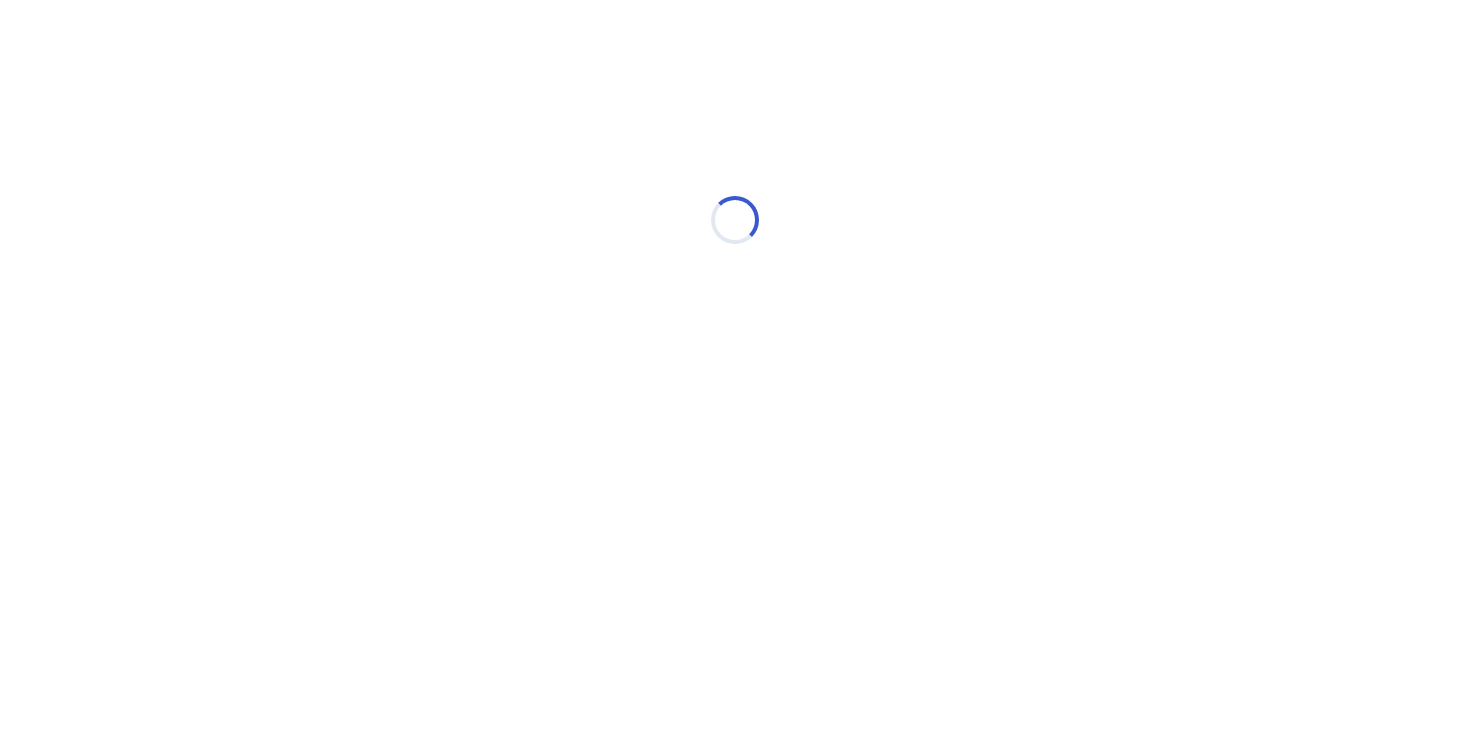 scroll, scrollTop: 0, scrollLeft: 0, axis: both 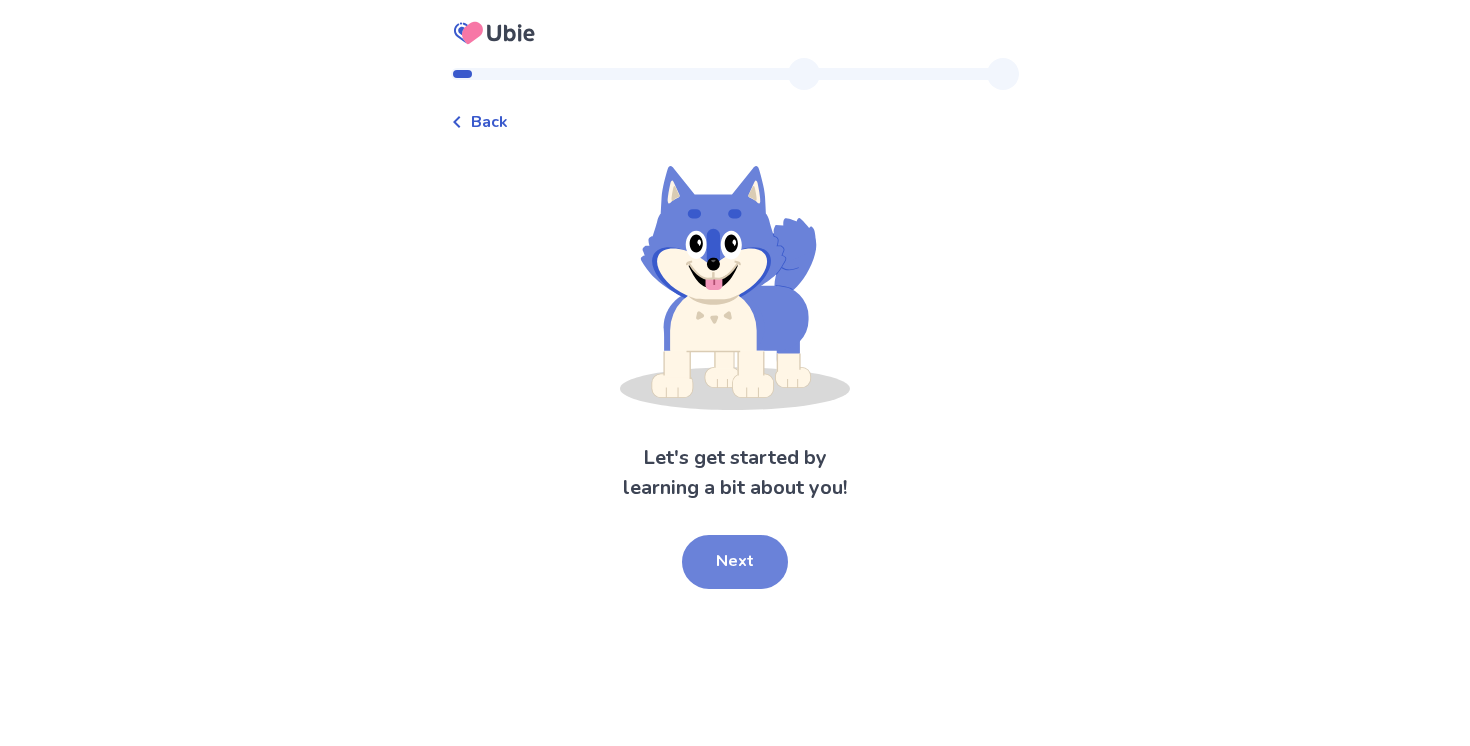 click on "Next" at bounding box center [735, 562] 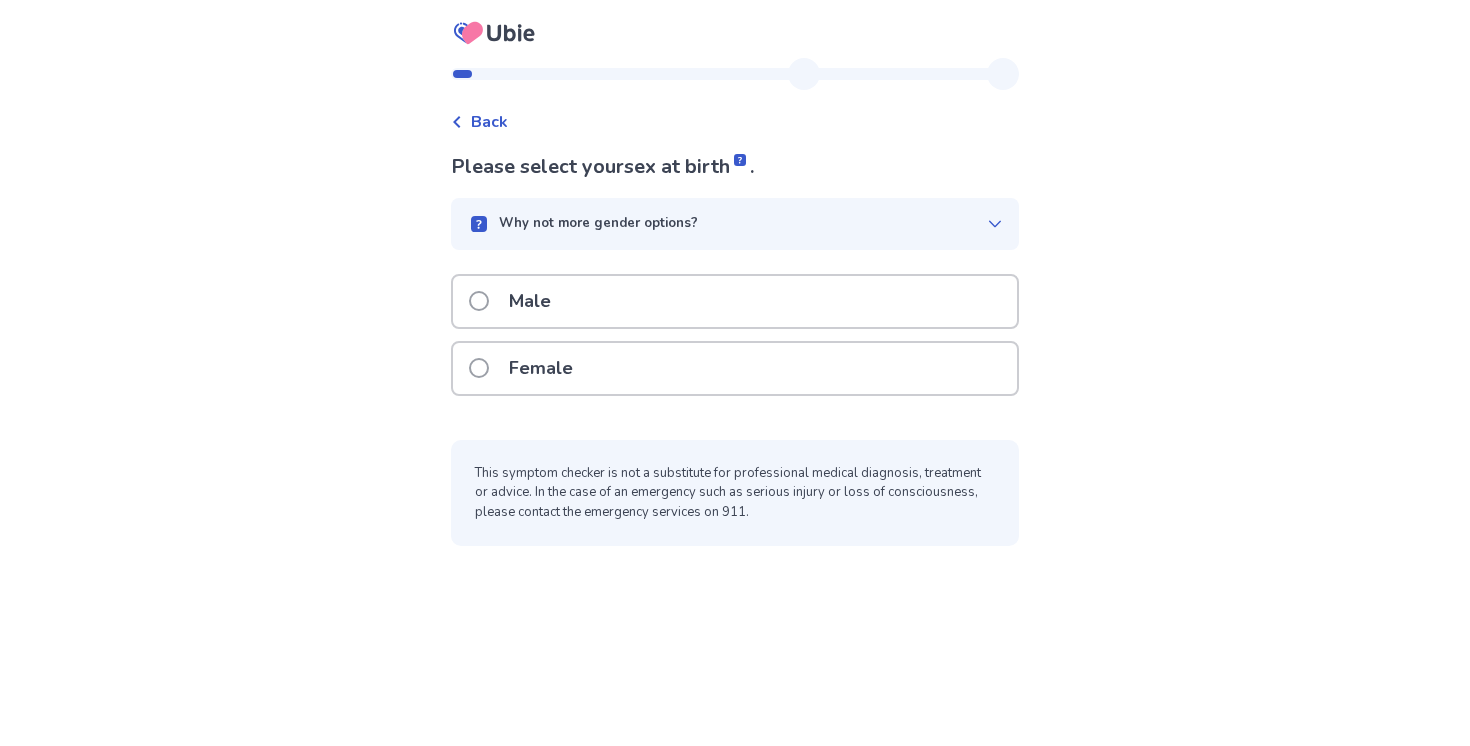 click on "Female" at bounding box center (541, 368) 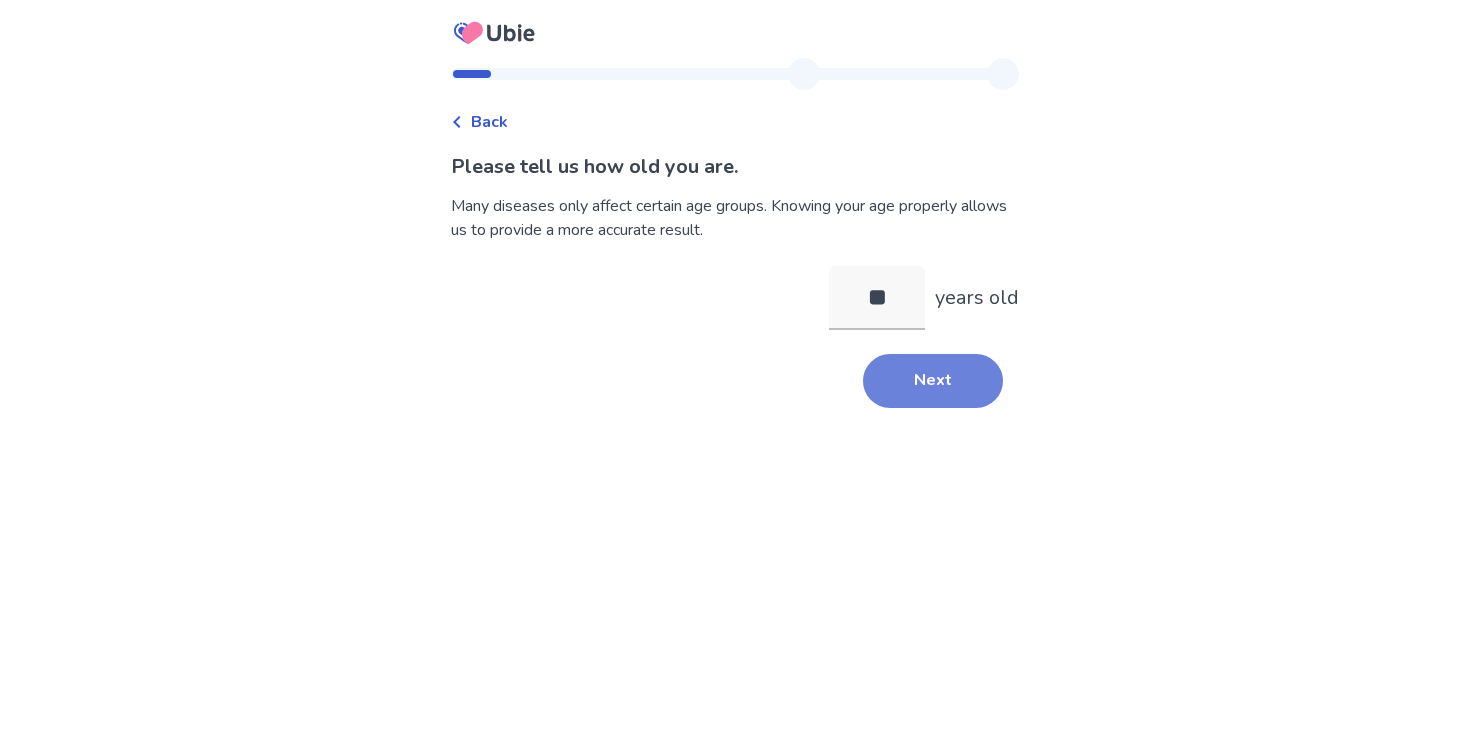 type on "**" 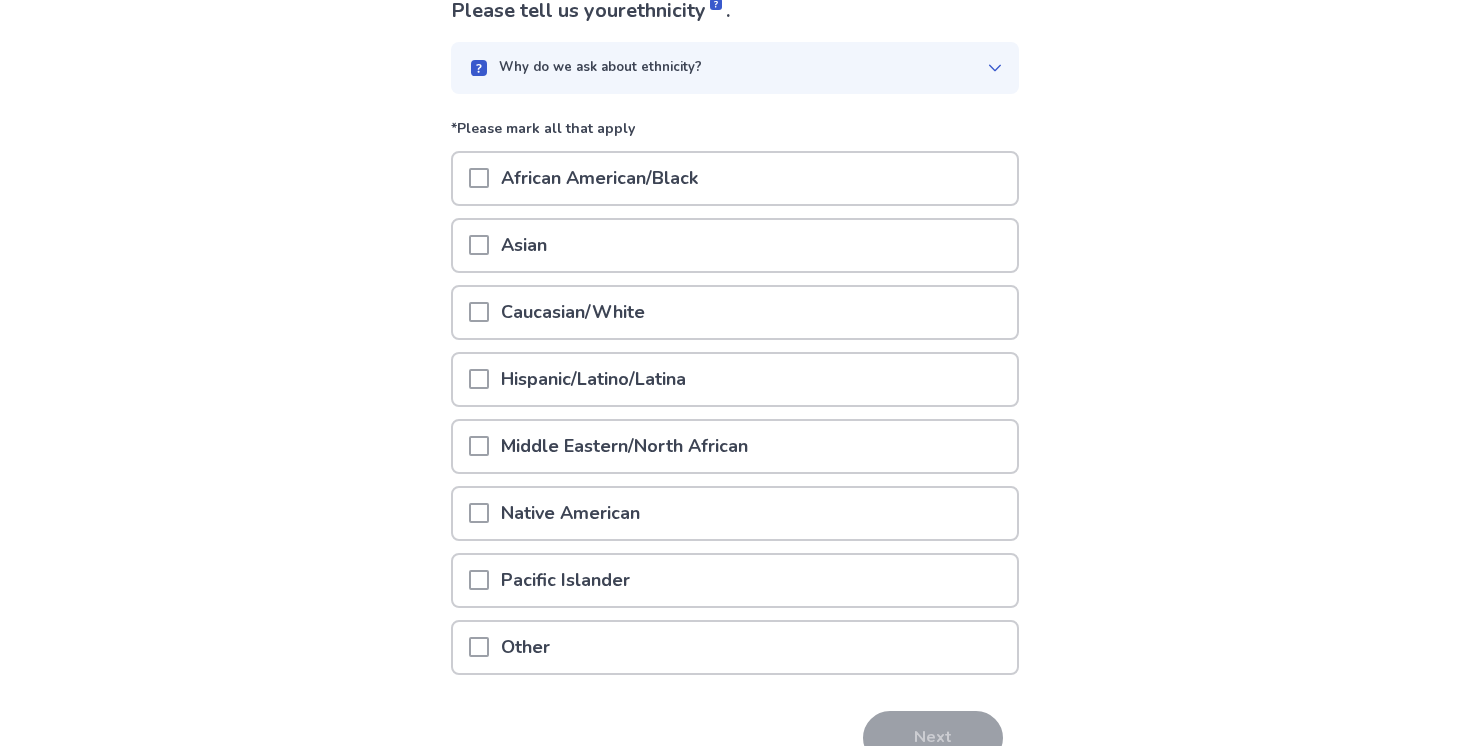 scroll, scrollTop: 184, scrollLeft: 0, axis: vertical 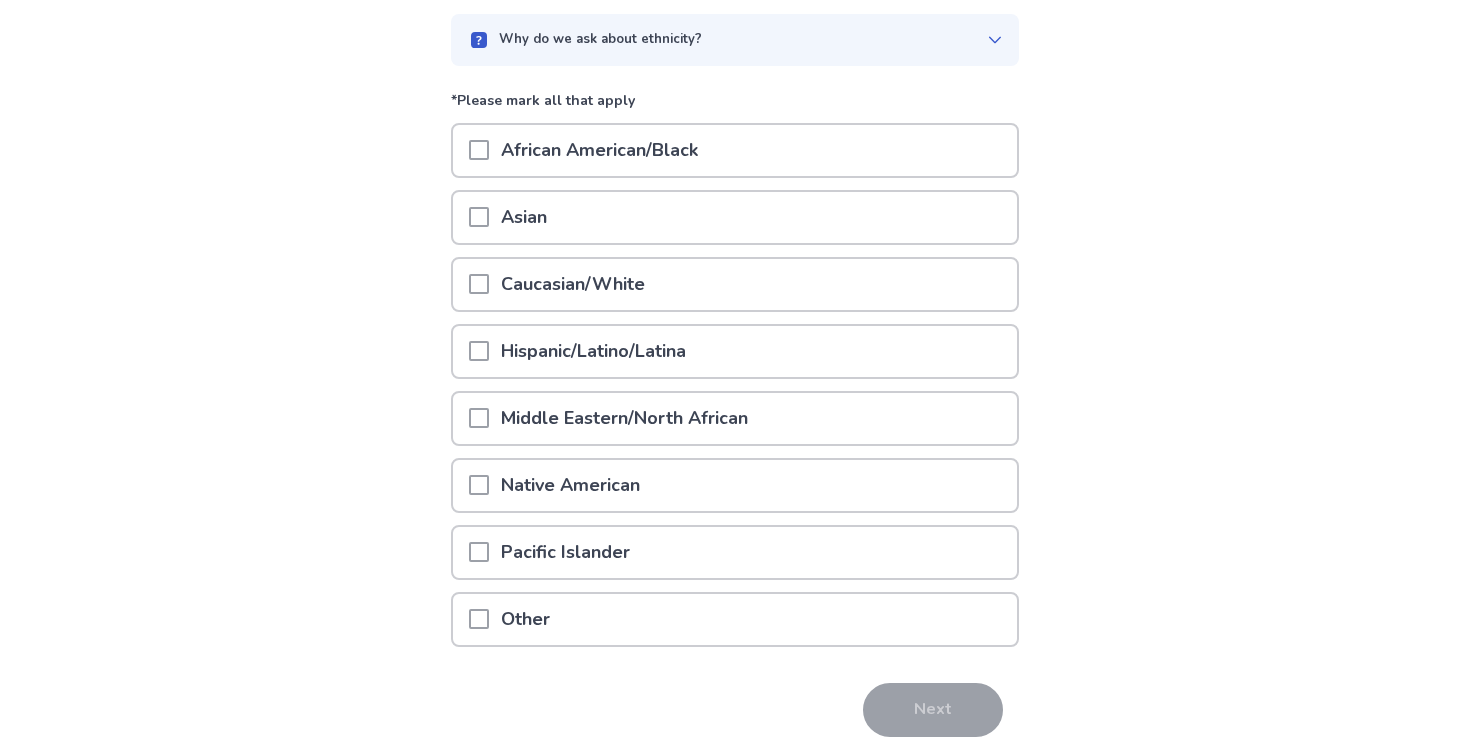 click on "Caucasian/White" at bounding box center [735, 284] 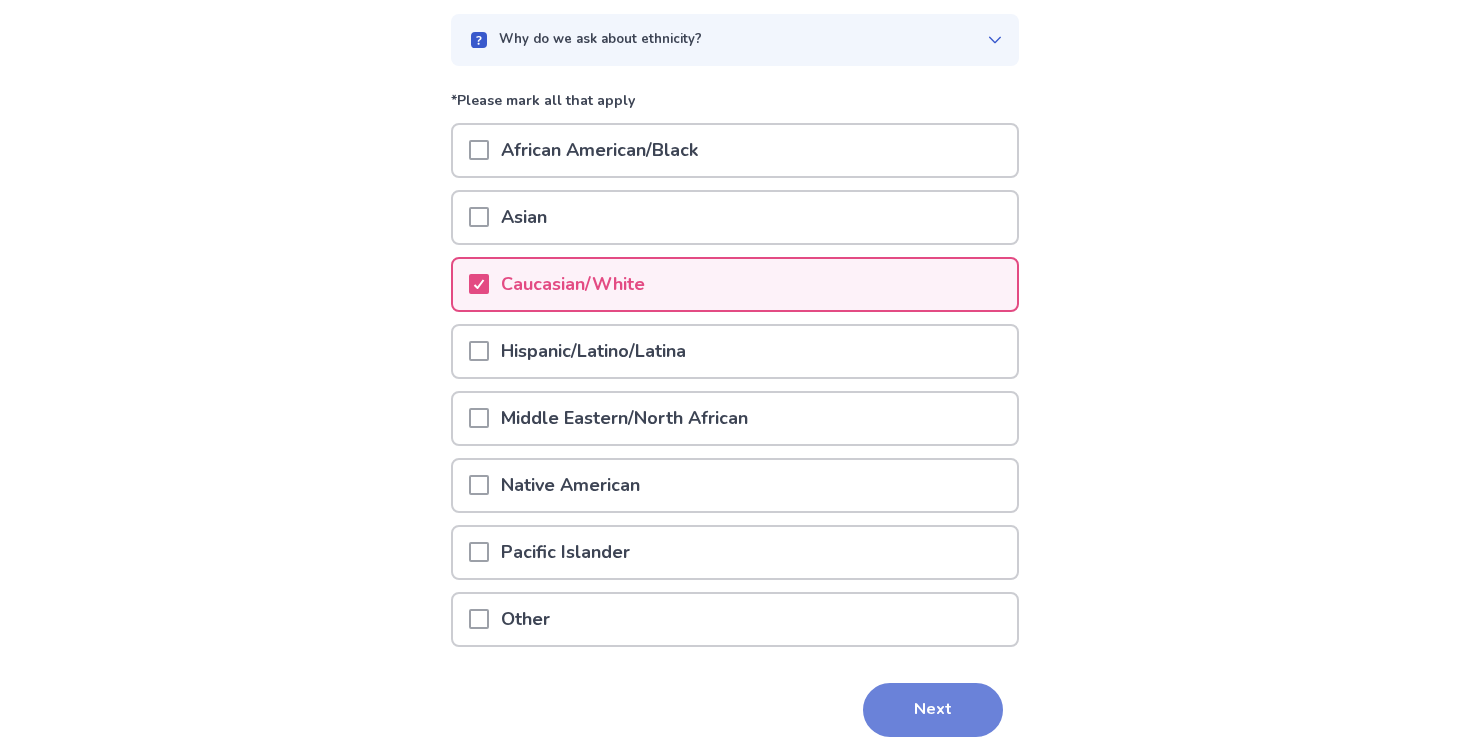 click on "Next" at bounding box center (933, 710) 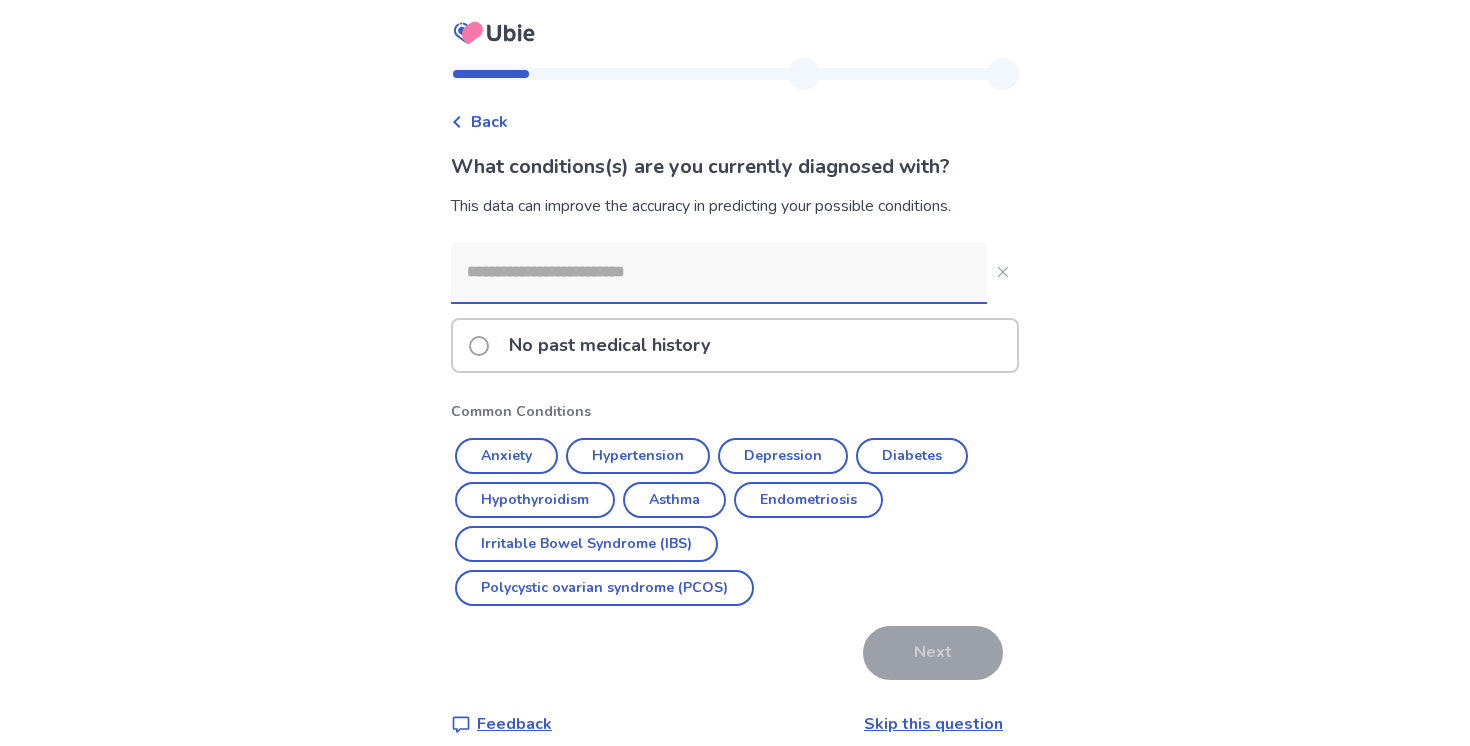 click at bounding box center [719, 272] 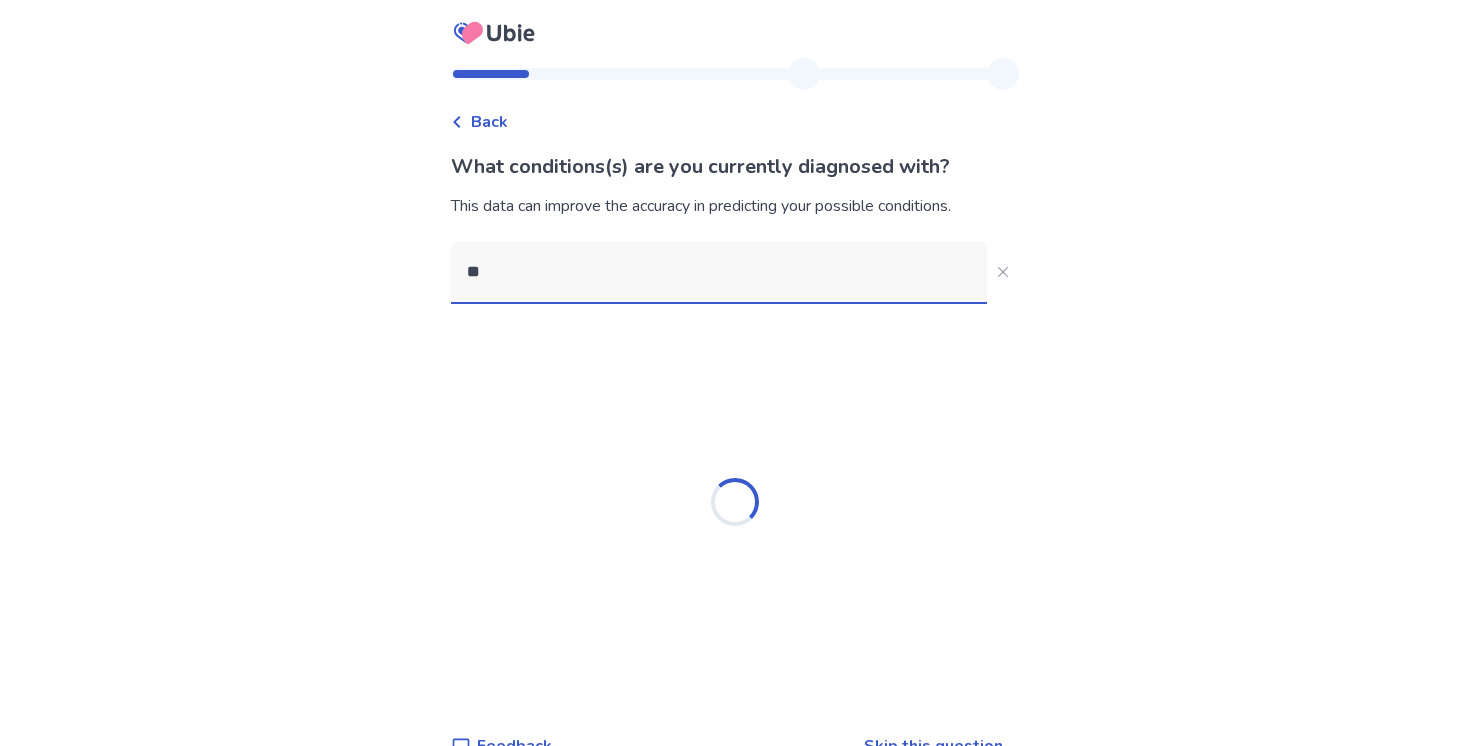 type on "***" 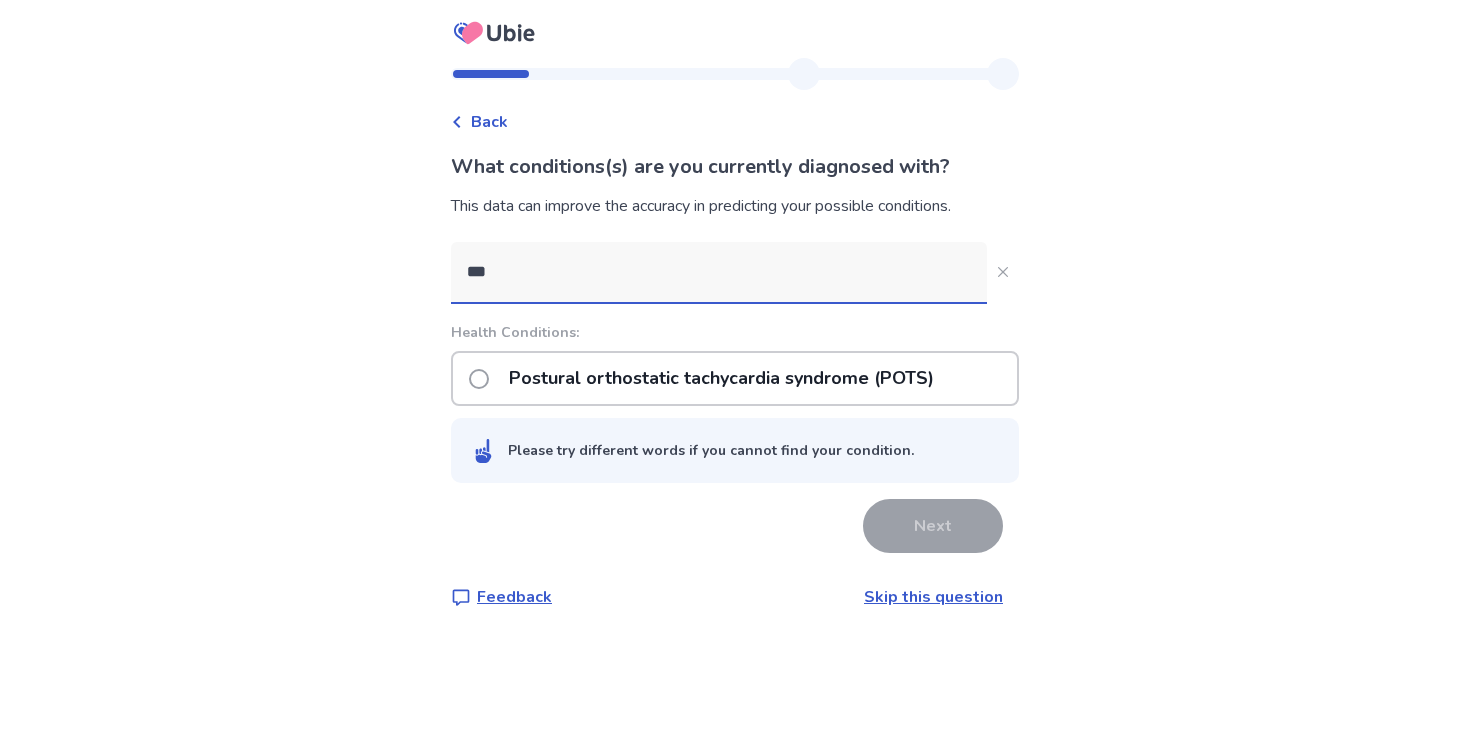 click on "Postural orthostatic tachycardia syndrome (POTS)" at bounding box center (721, 378) 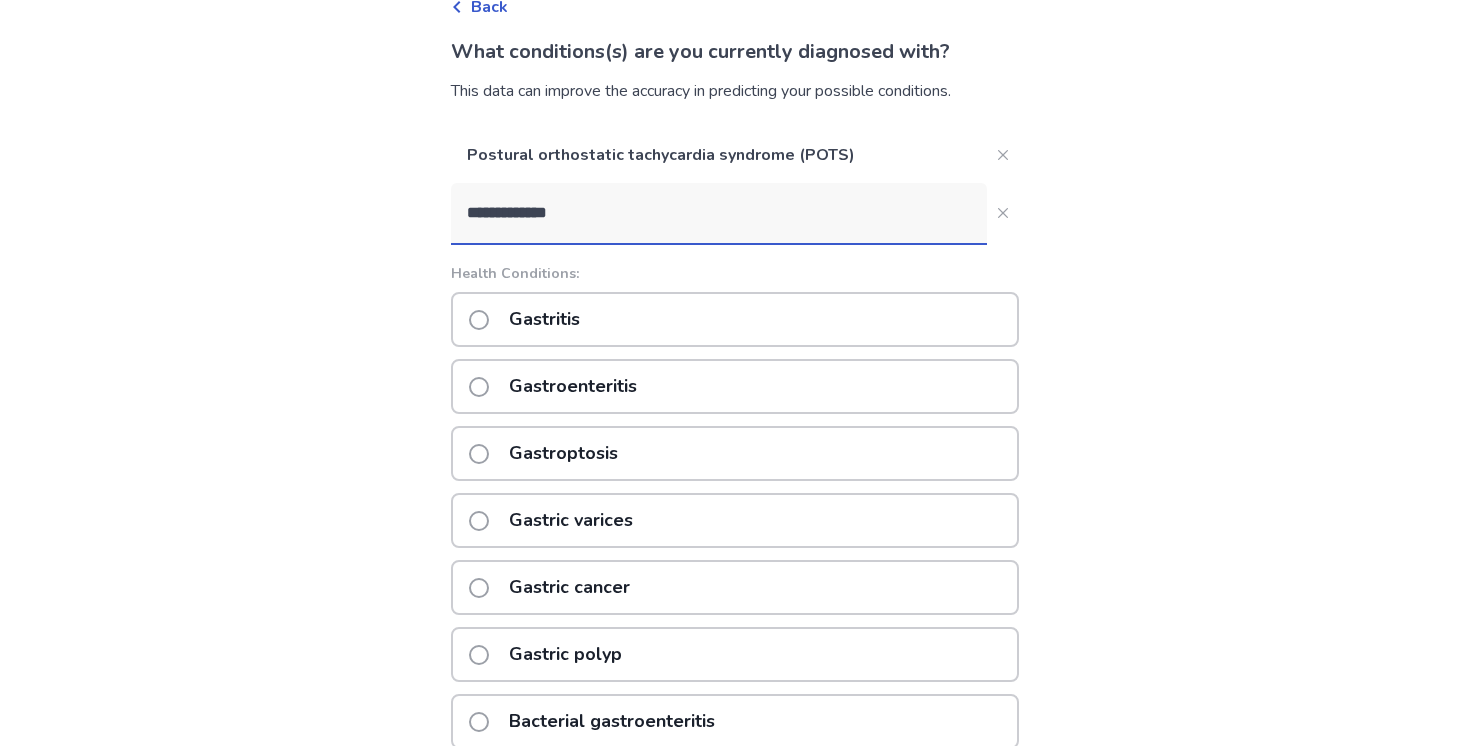 scroll, scrollTop: 114, scrollLeft: 0, axis: vertical 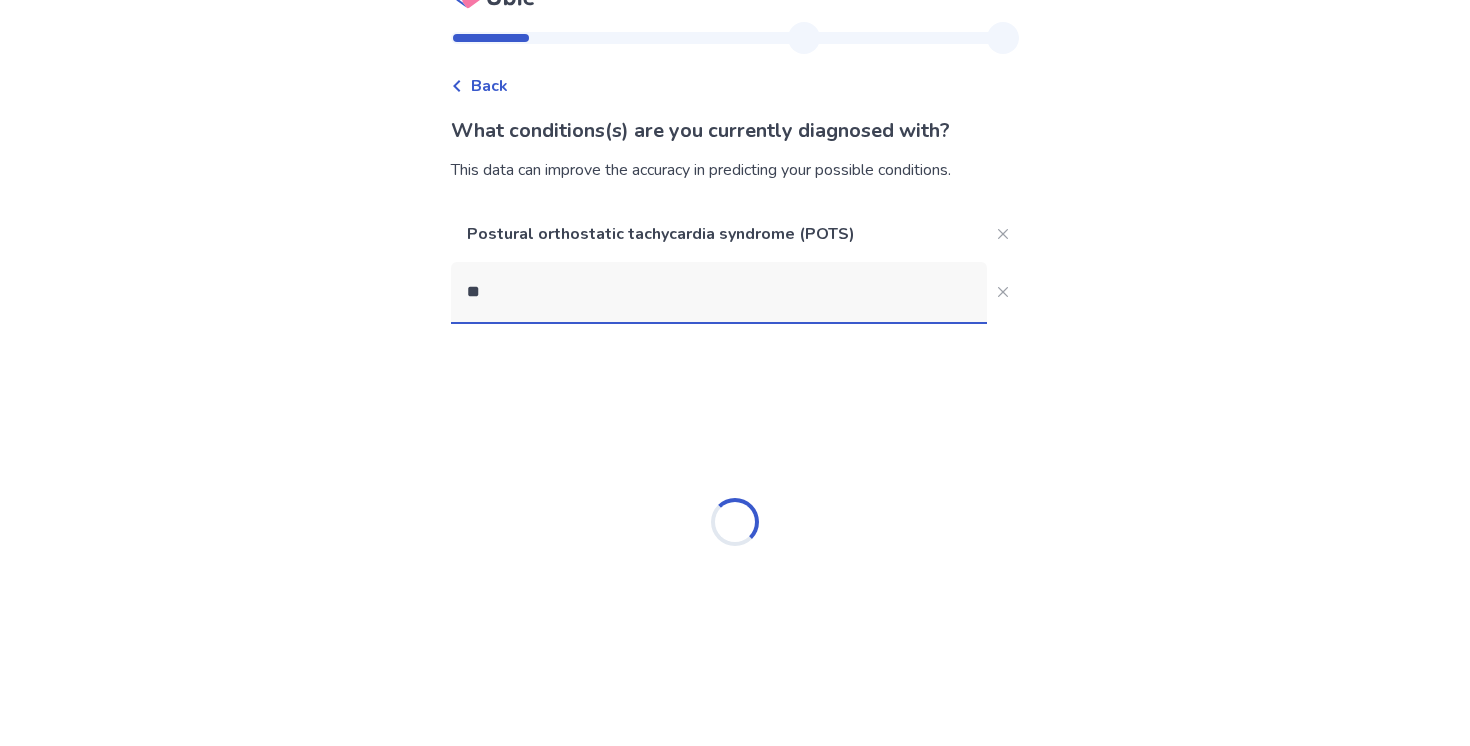 type on "*" 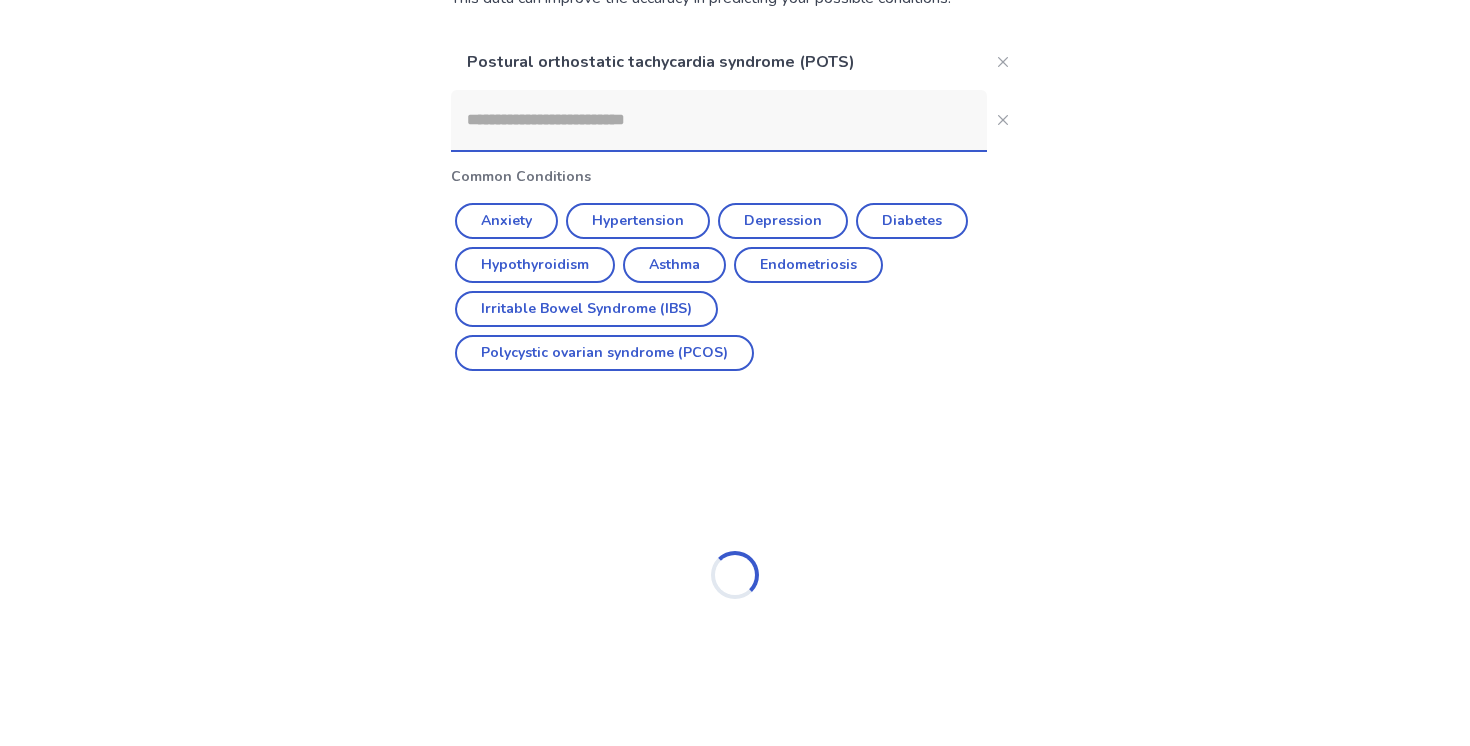 scroll, scrollTop: 0, scrollLeft: 0, axis: both 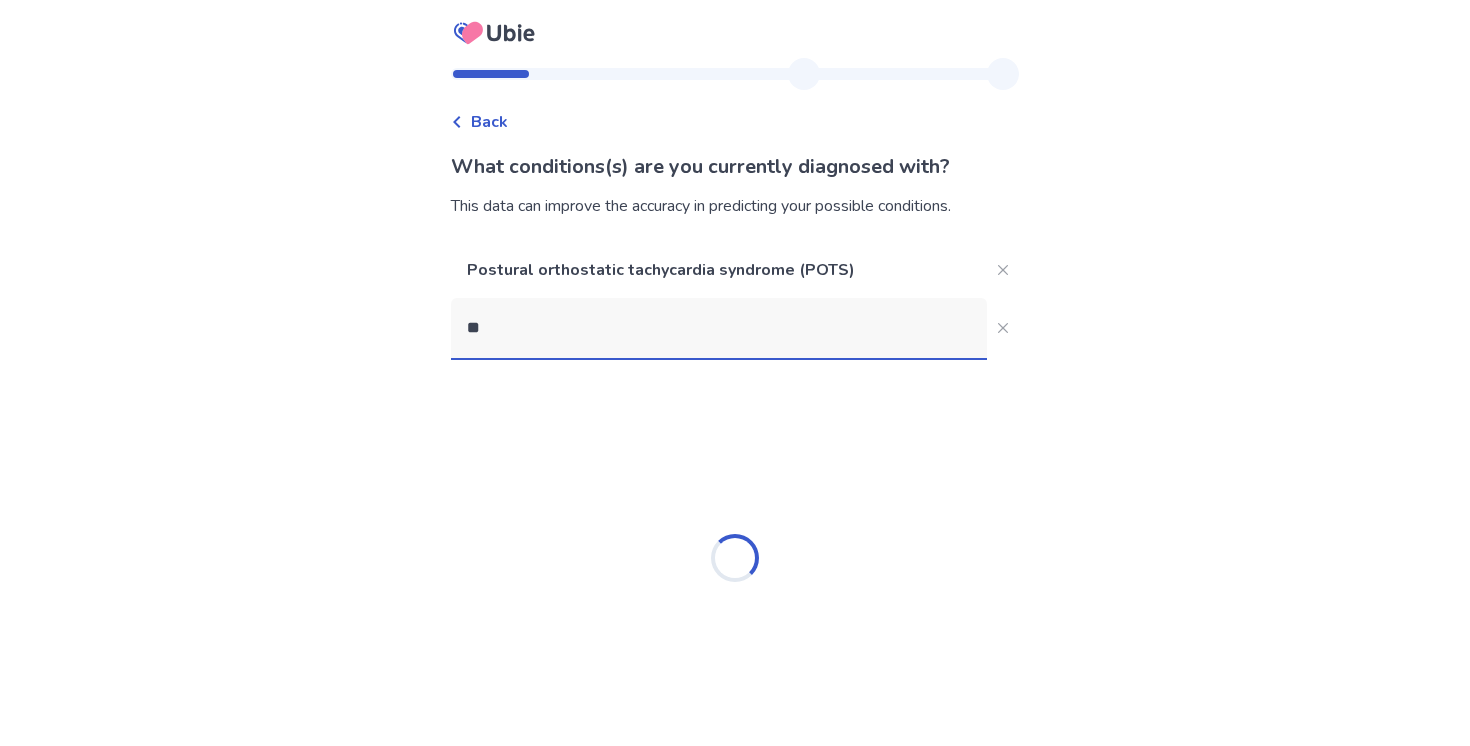 type on "*" 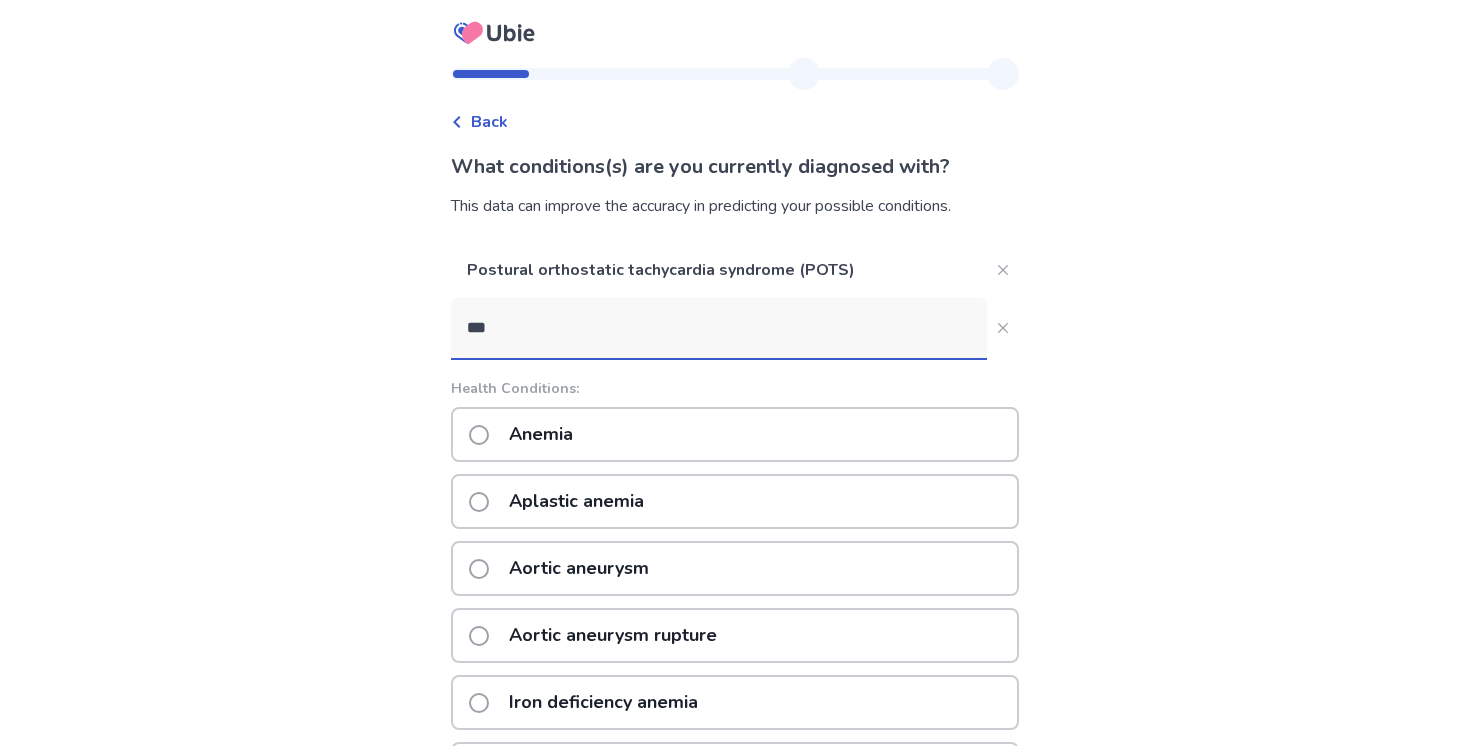 type on "***" 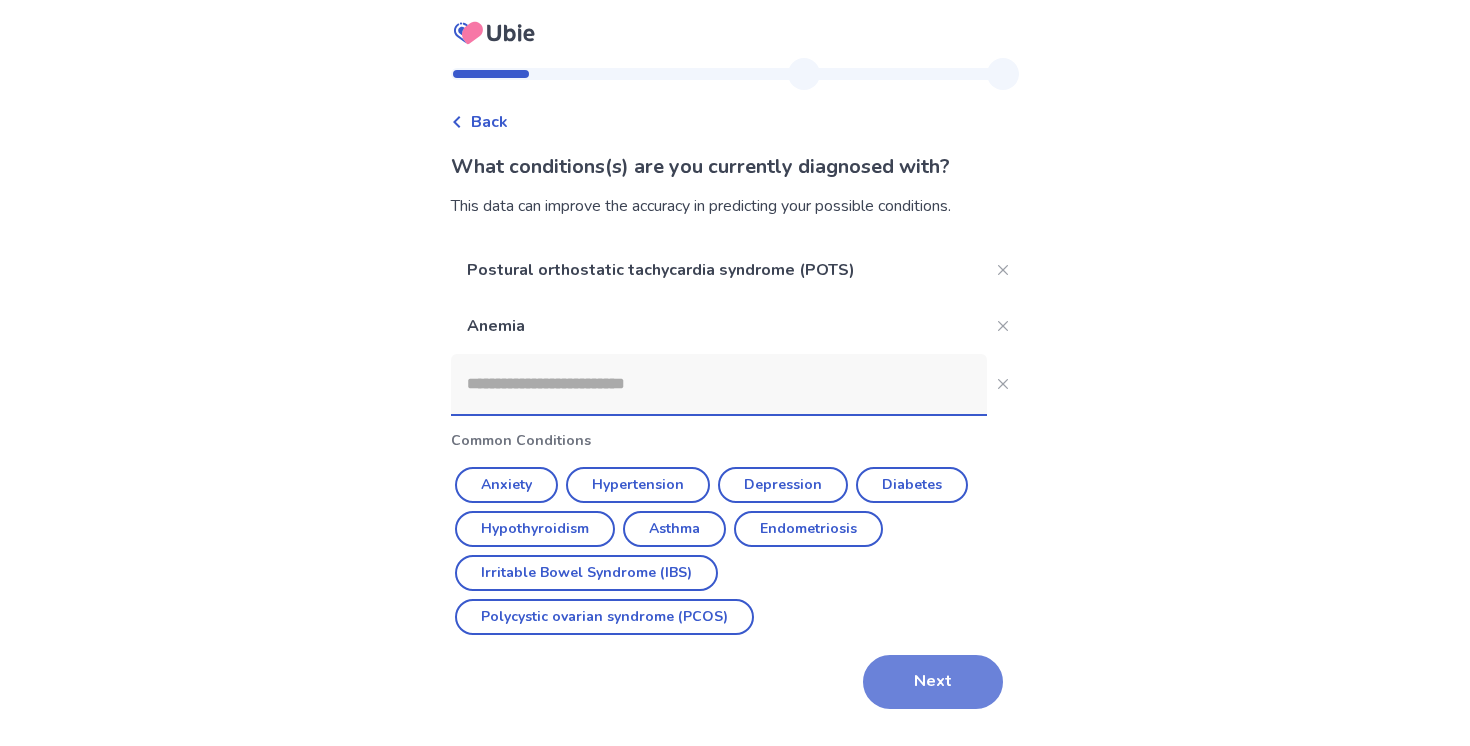 click on "Next" at bounding box center [933, 682] 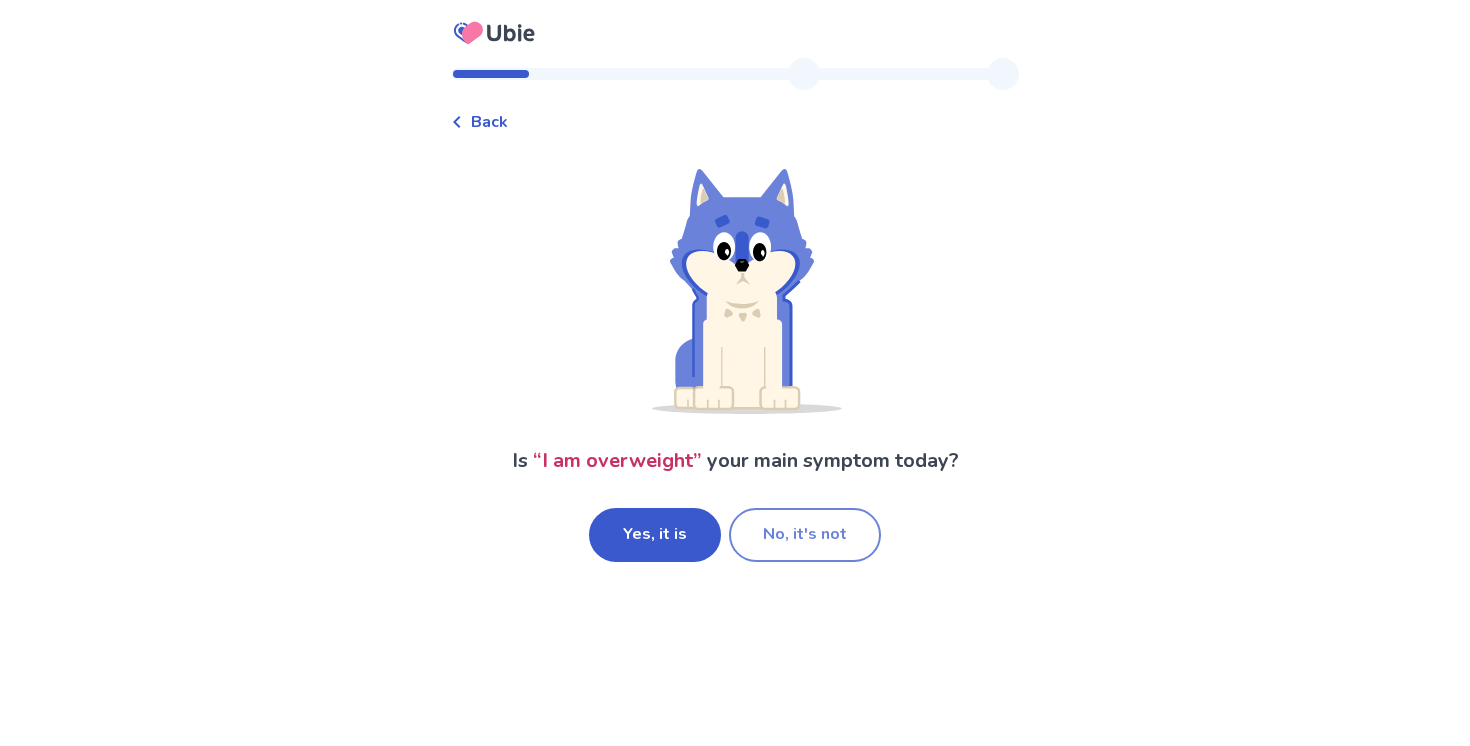 click on "No, it's not" at bounding box center [805, 535] 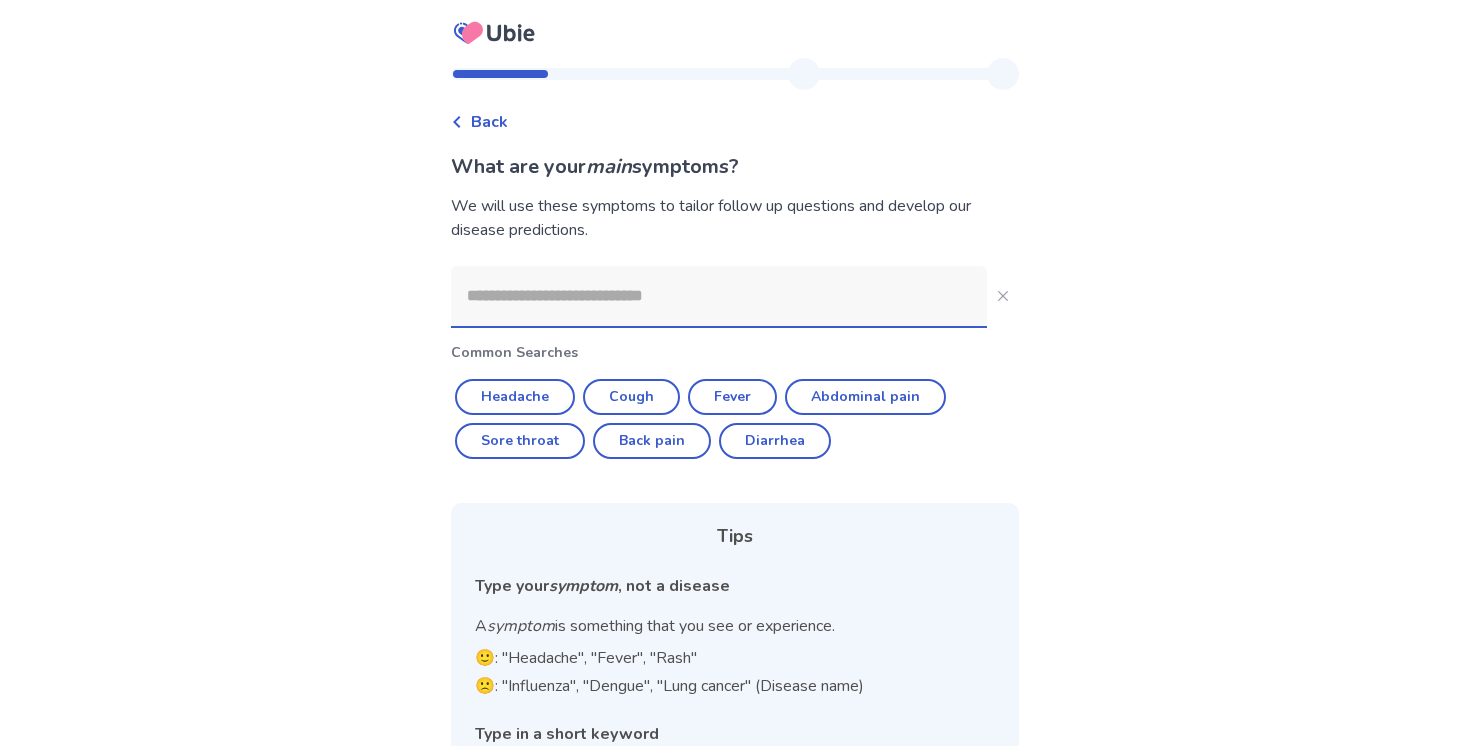 click 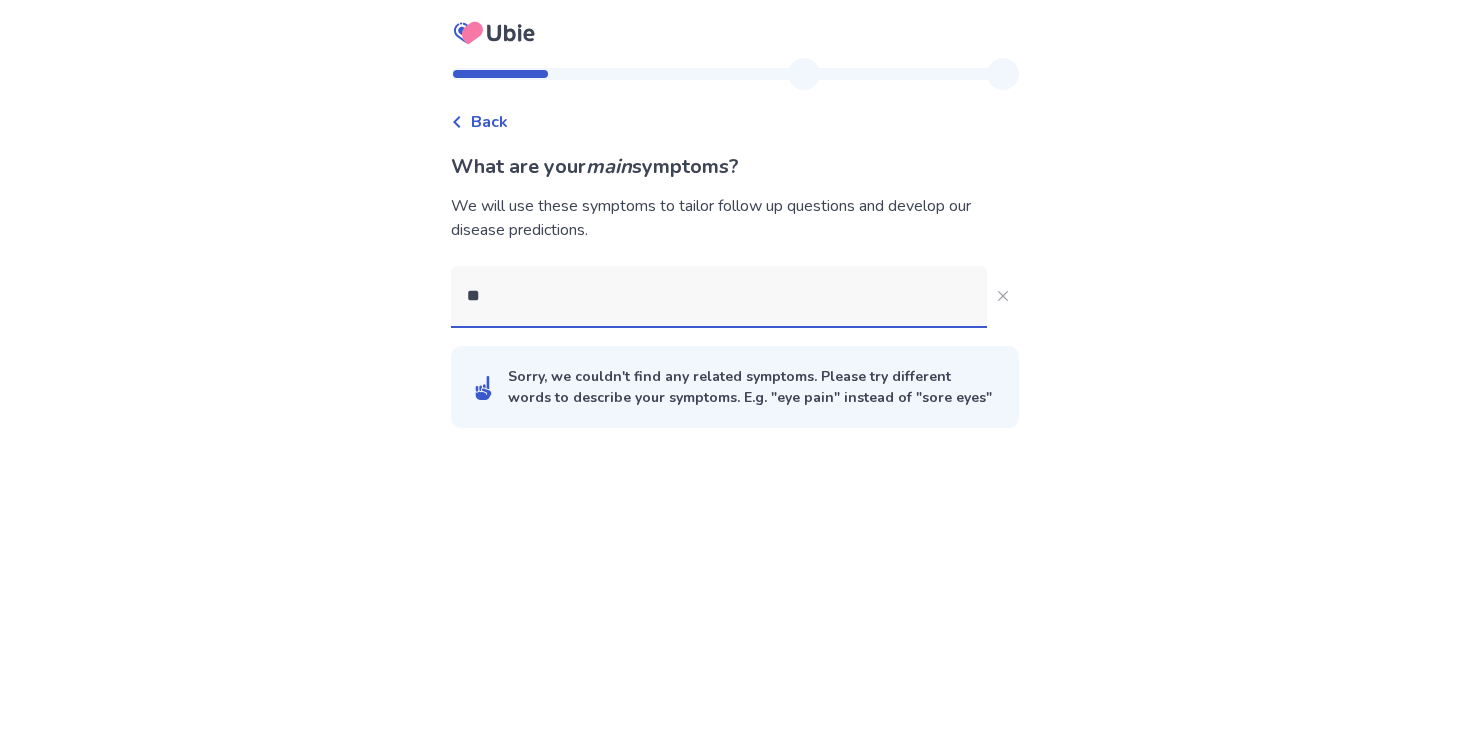 type on "***" 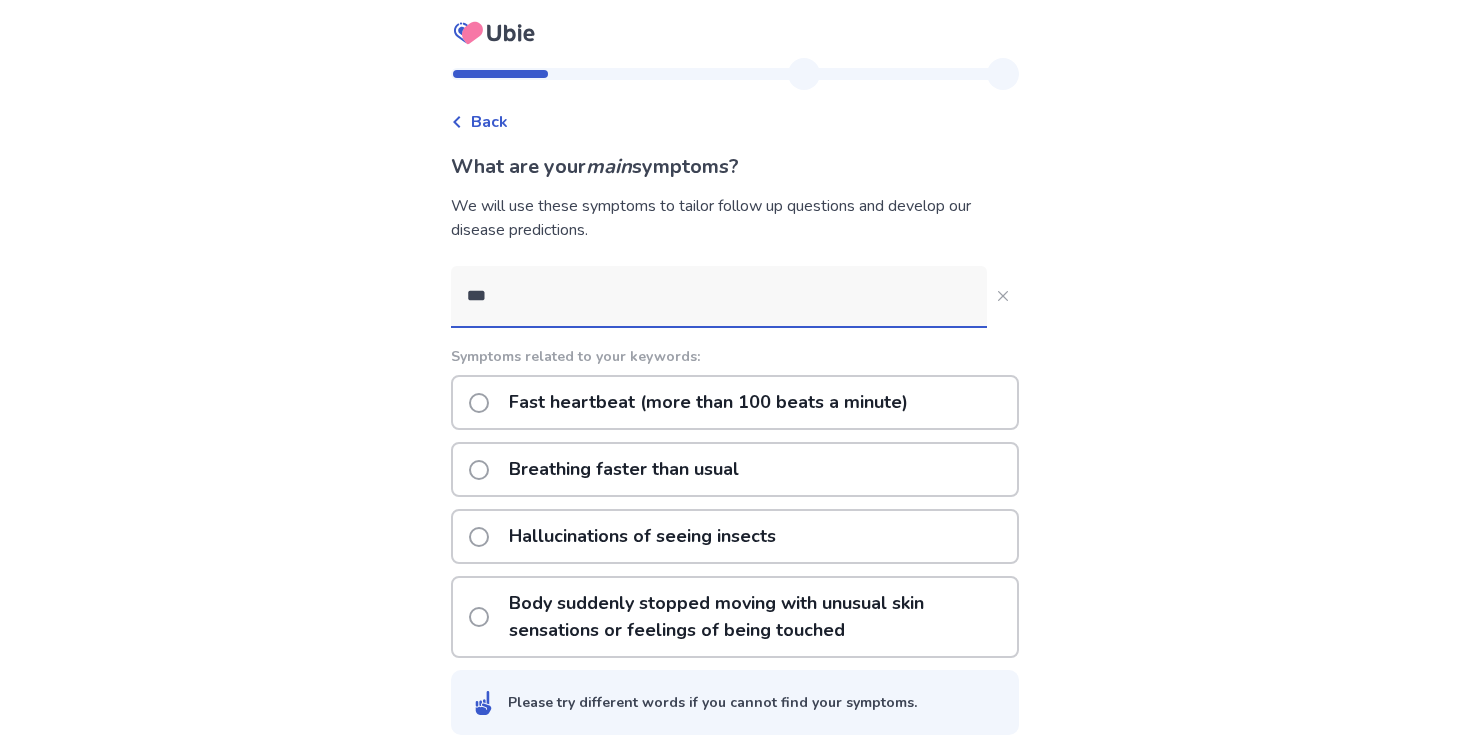 click on "Fast heartbeat (more than 100 beats a minute)" 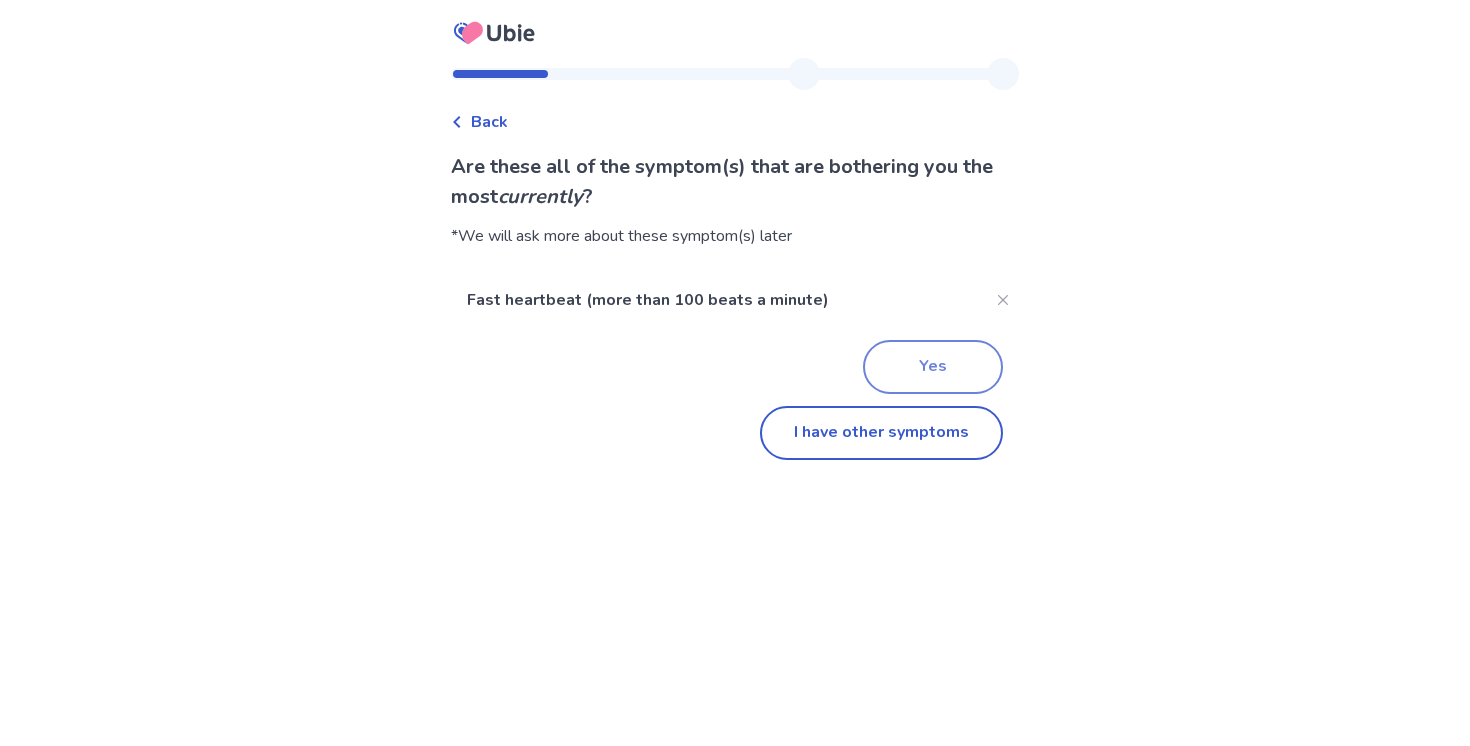 click on "Yes" 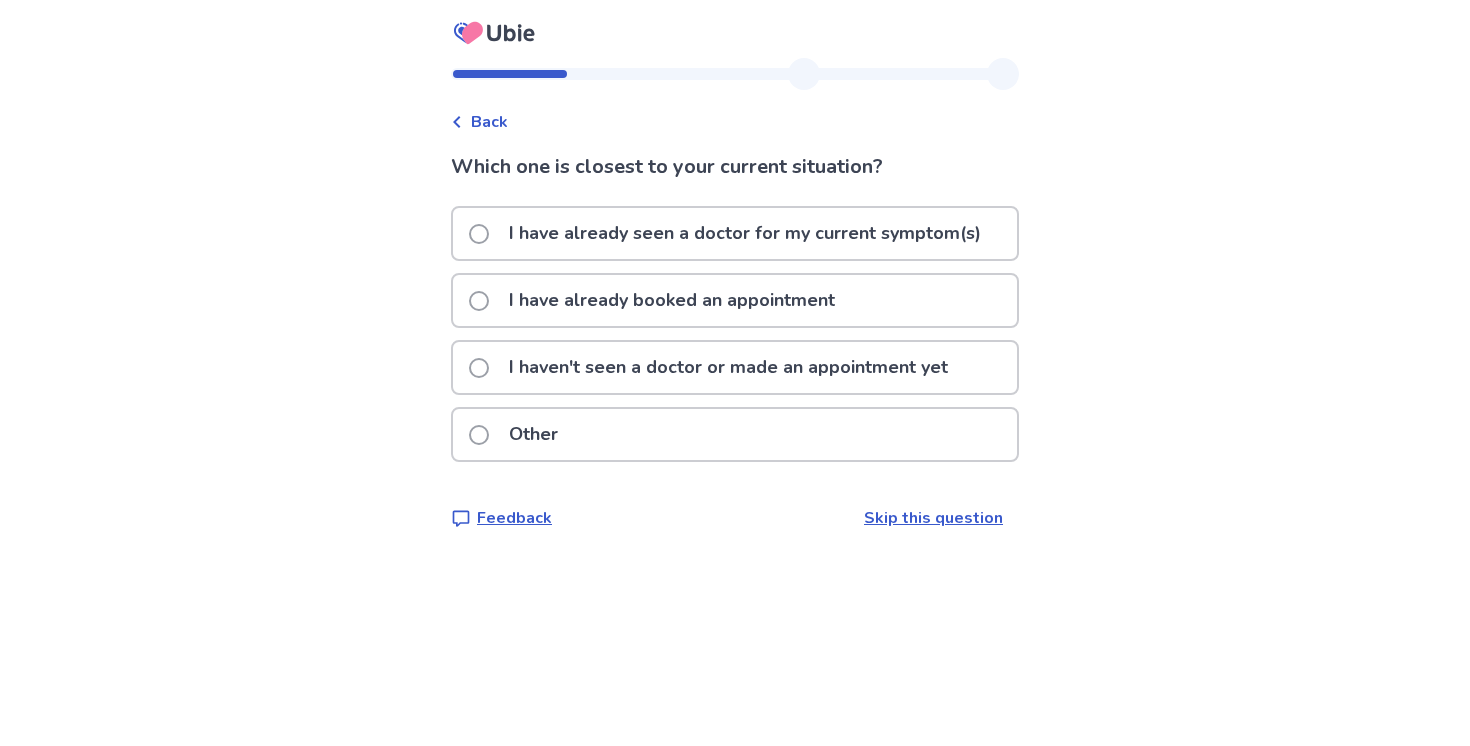 click at bounding box center [479, 234] 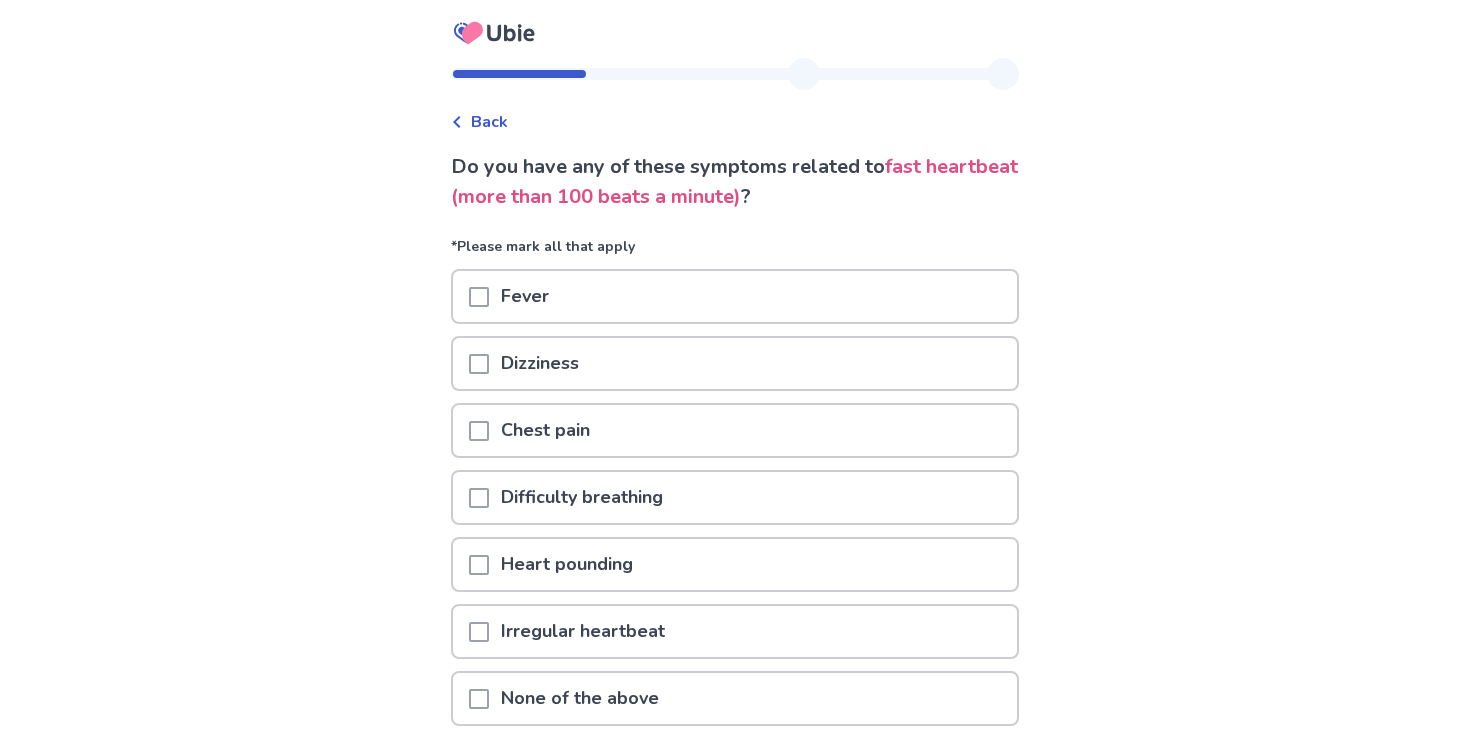 click at bounding box center (479, 364) 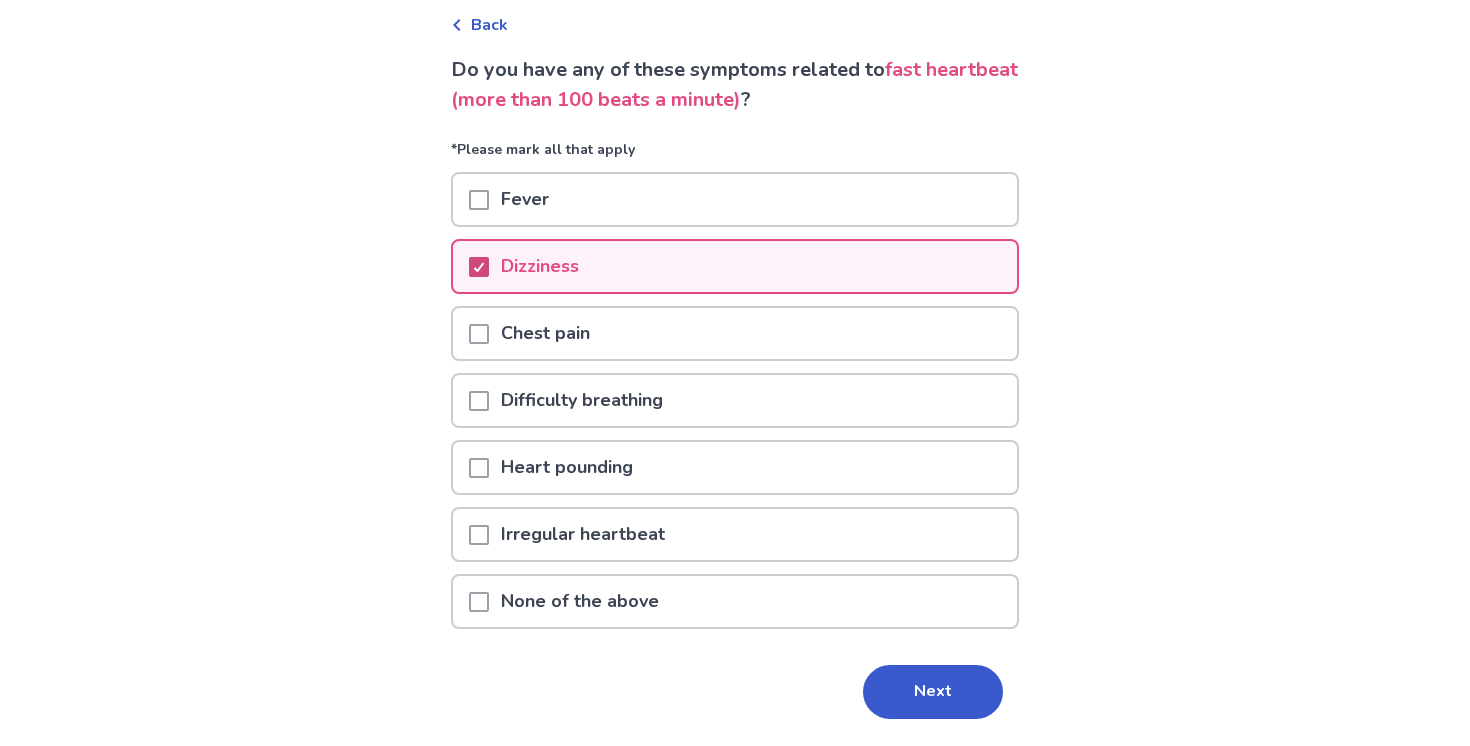 scroll, scrollTop: 98, scrollLeft: 0, axis: vertical 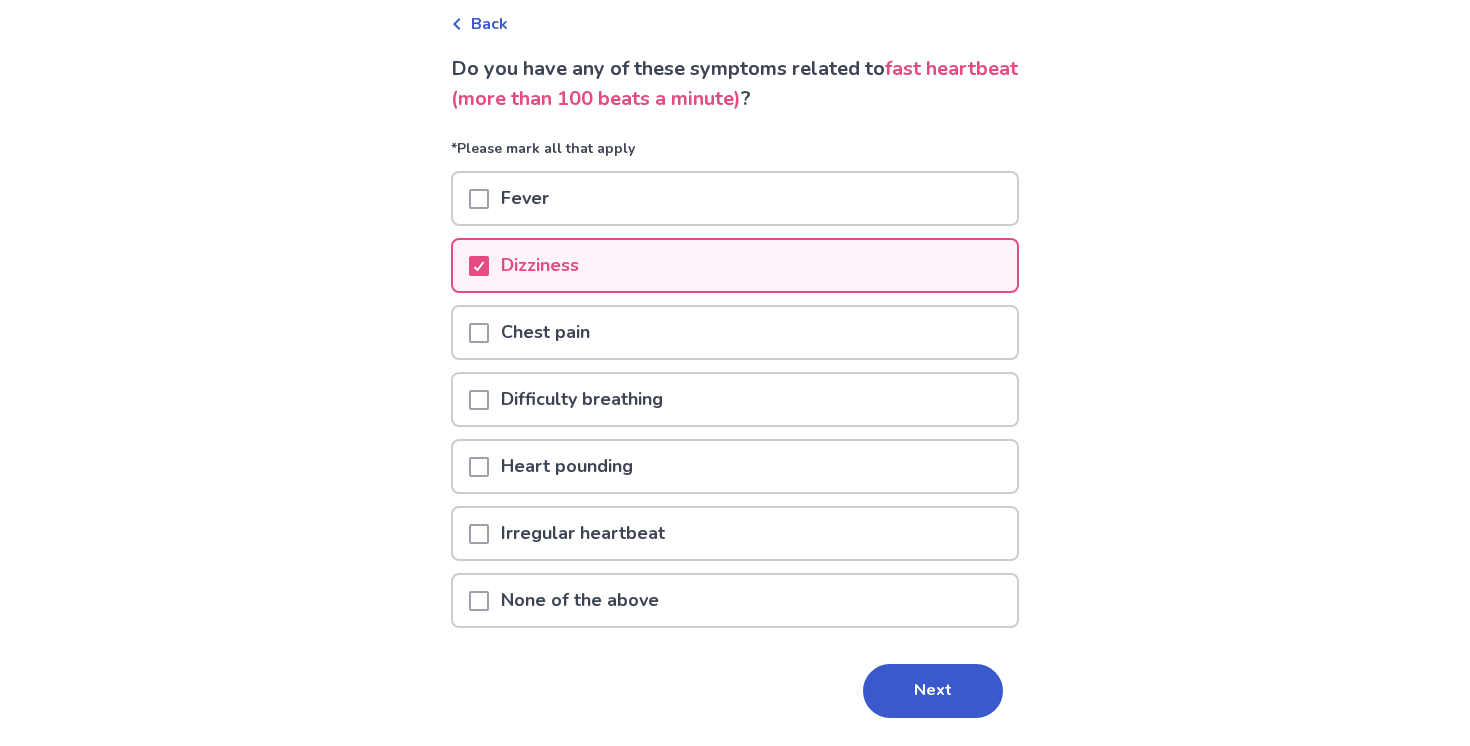 click at bounding box center (479, 400) 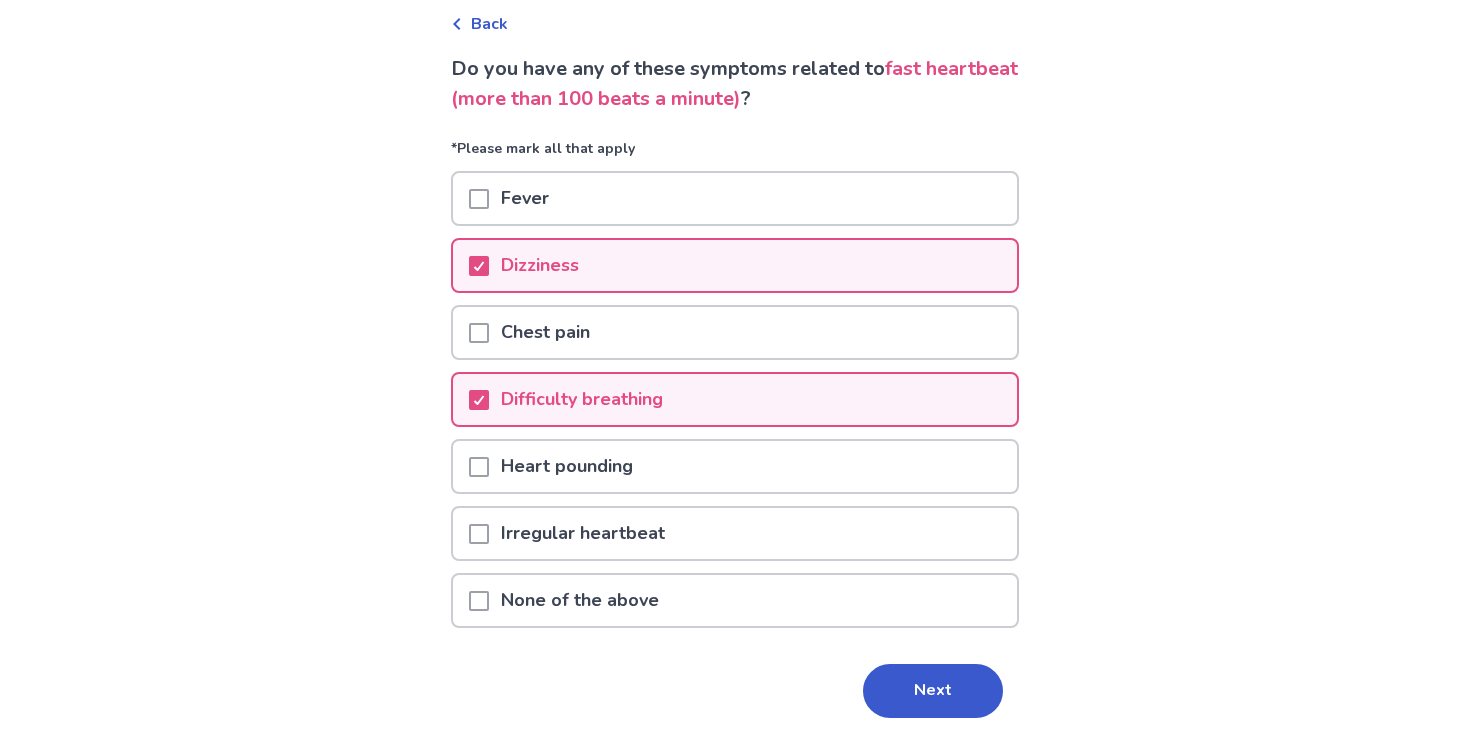 click on "Heart pounding" at bounding box center [567, 466] 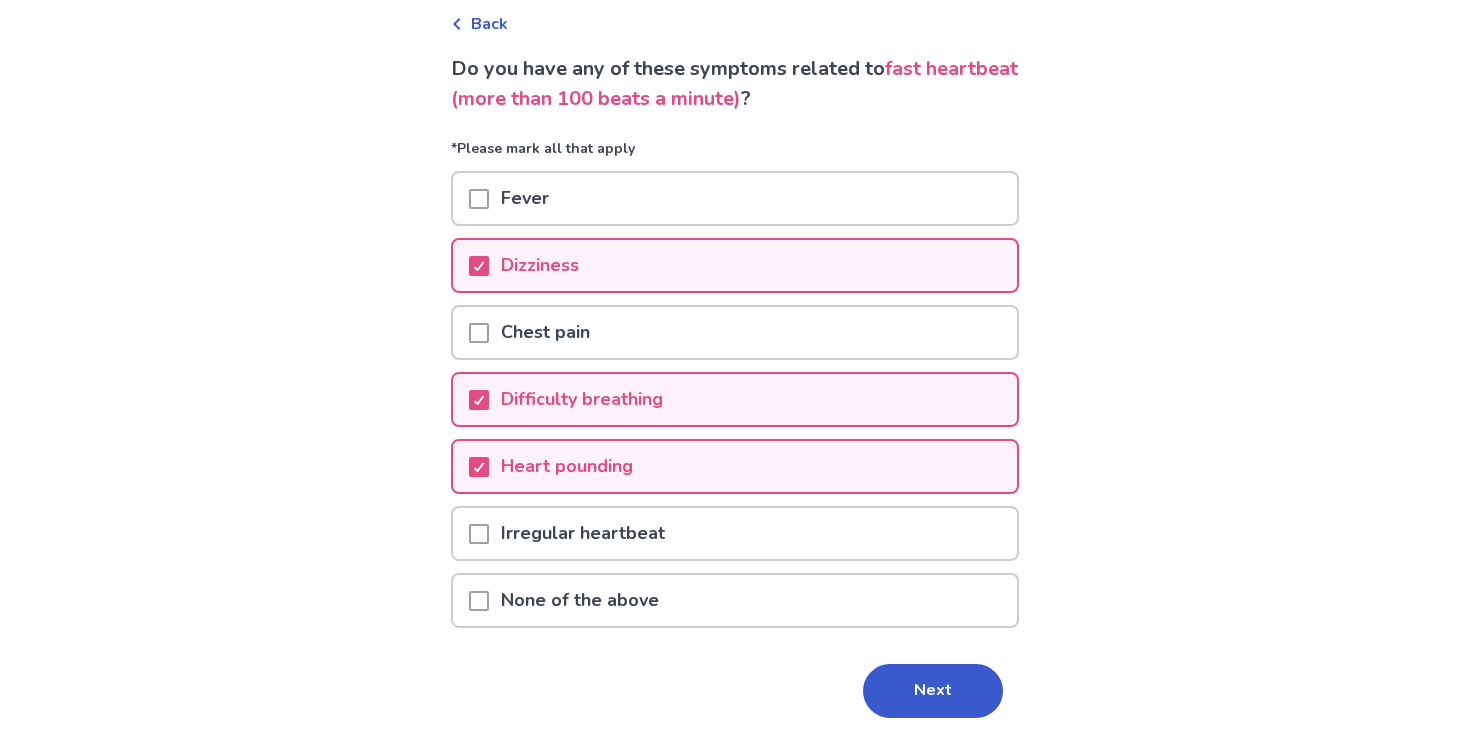 click on "Irregular heartbeat" at bounding box center (735, 533) 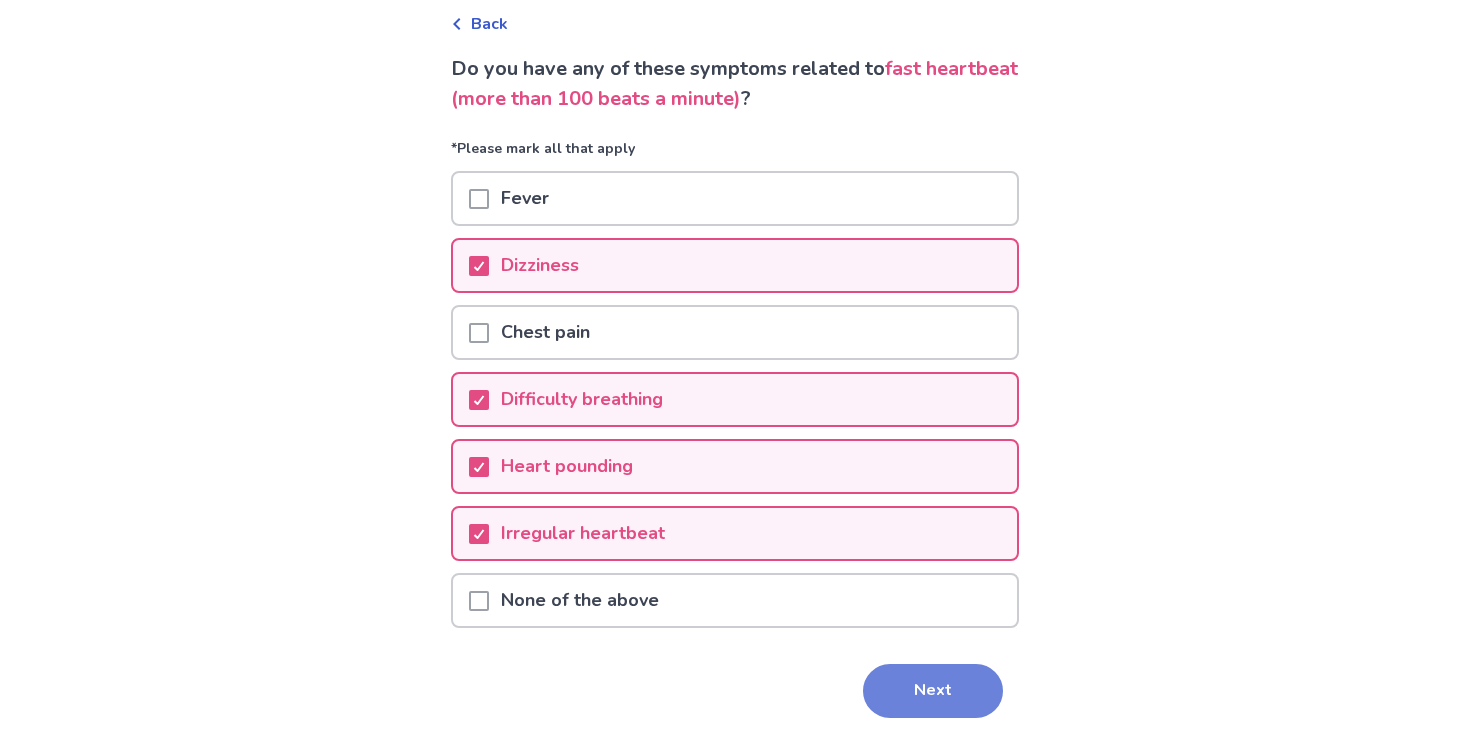 click on "Next" at bounding box center (933, 691) 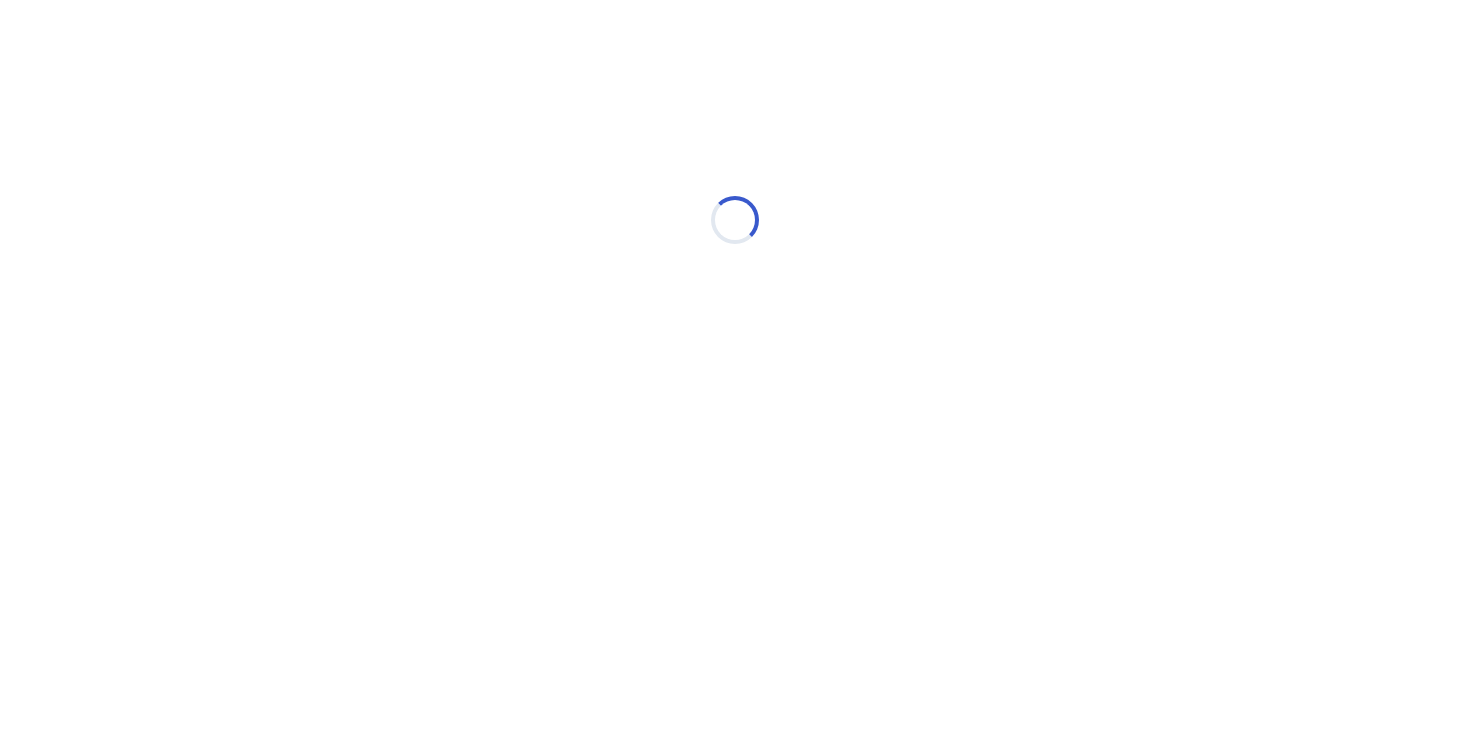 scroll, scrollTop: 0, scrollLeft: 0, axis: both 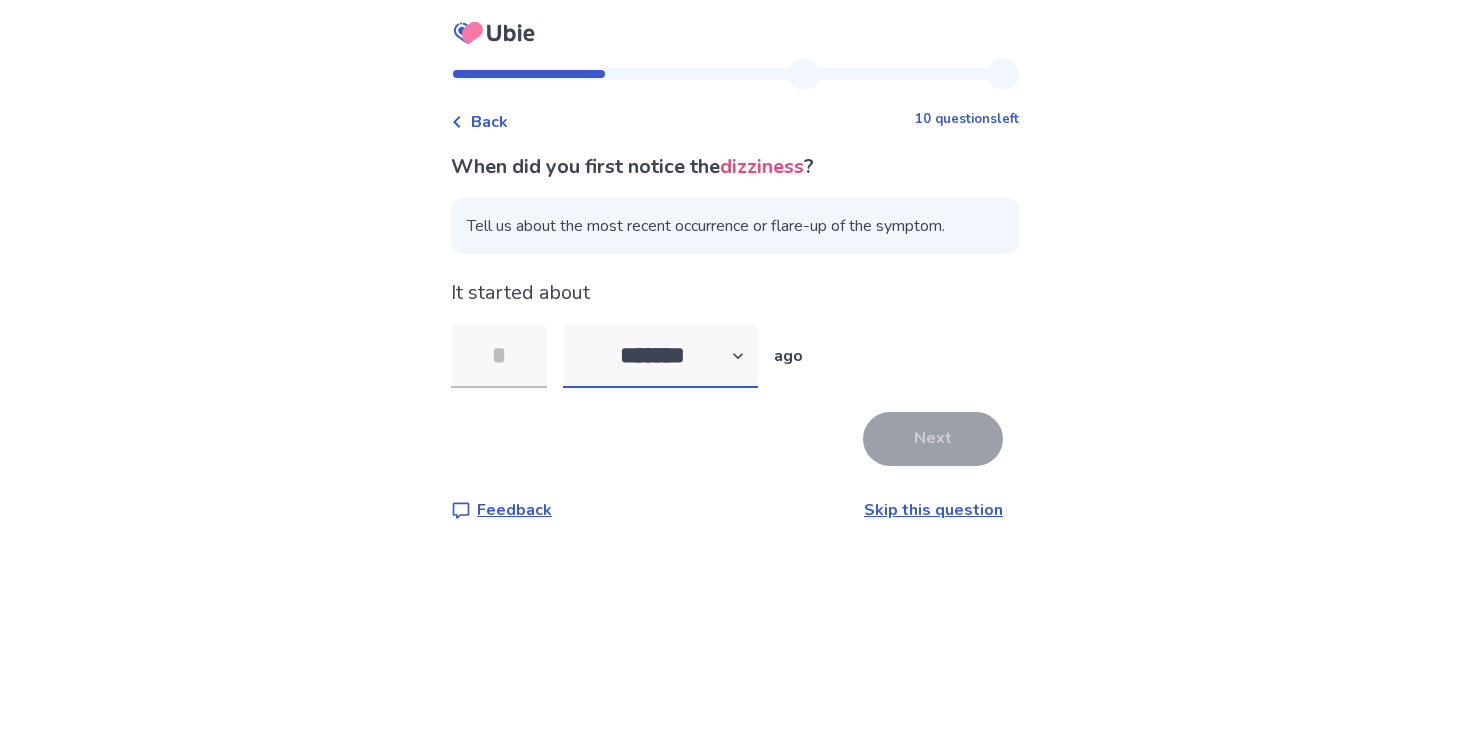 click on "******* ****** ******* ******** *******" at bounding box center [660, 356] 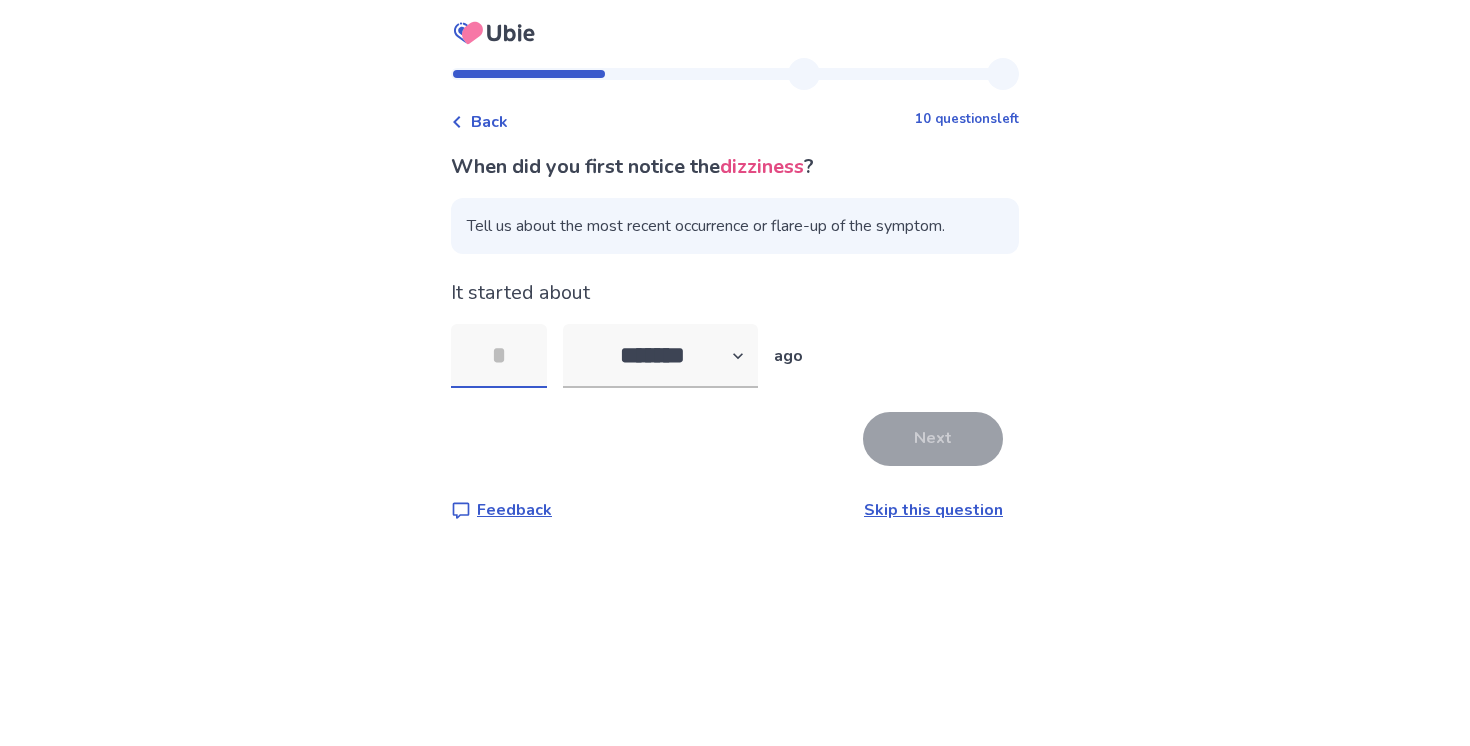 click at bounding box center (499, 356) 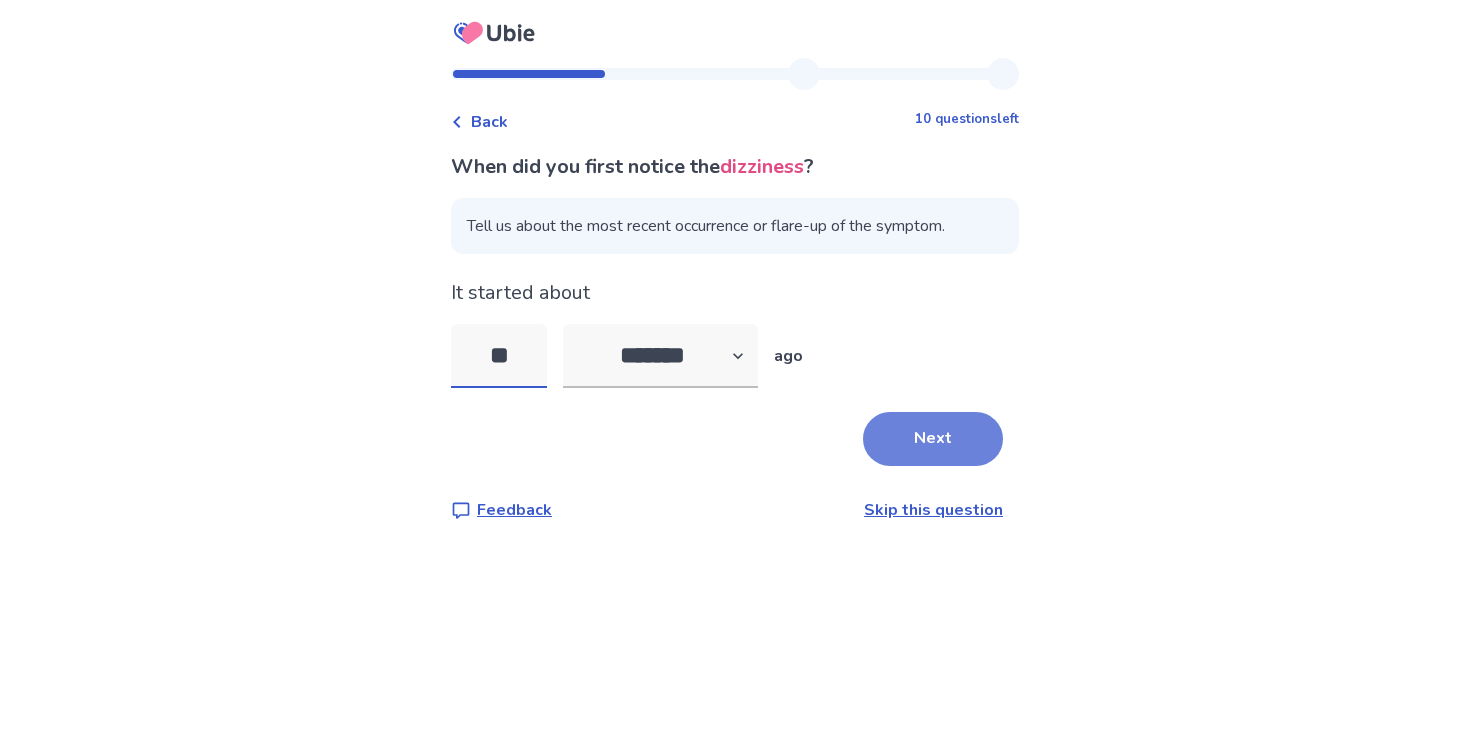 type on "**" 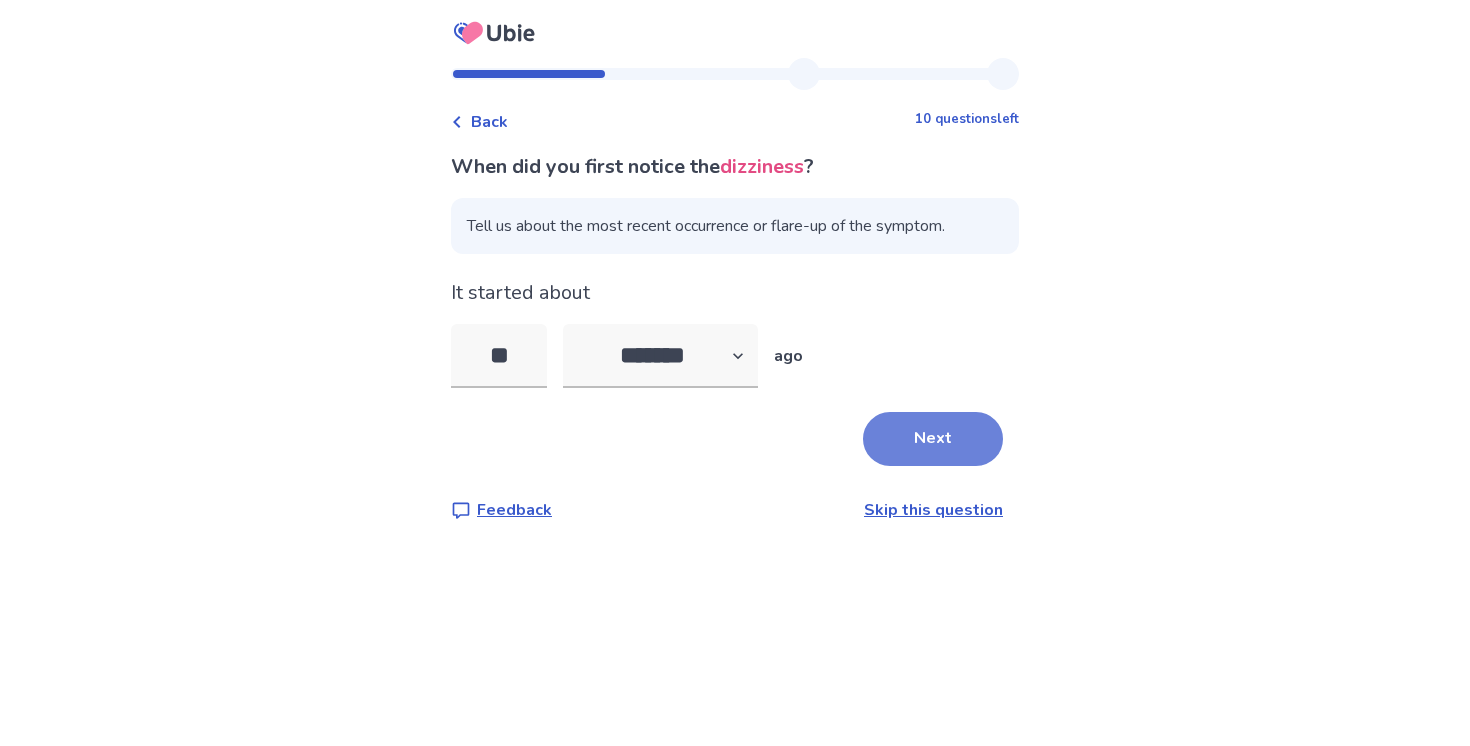 click on "Next" at bounding box center [933, 439] 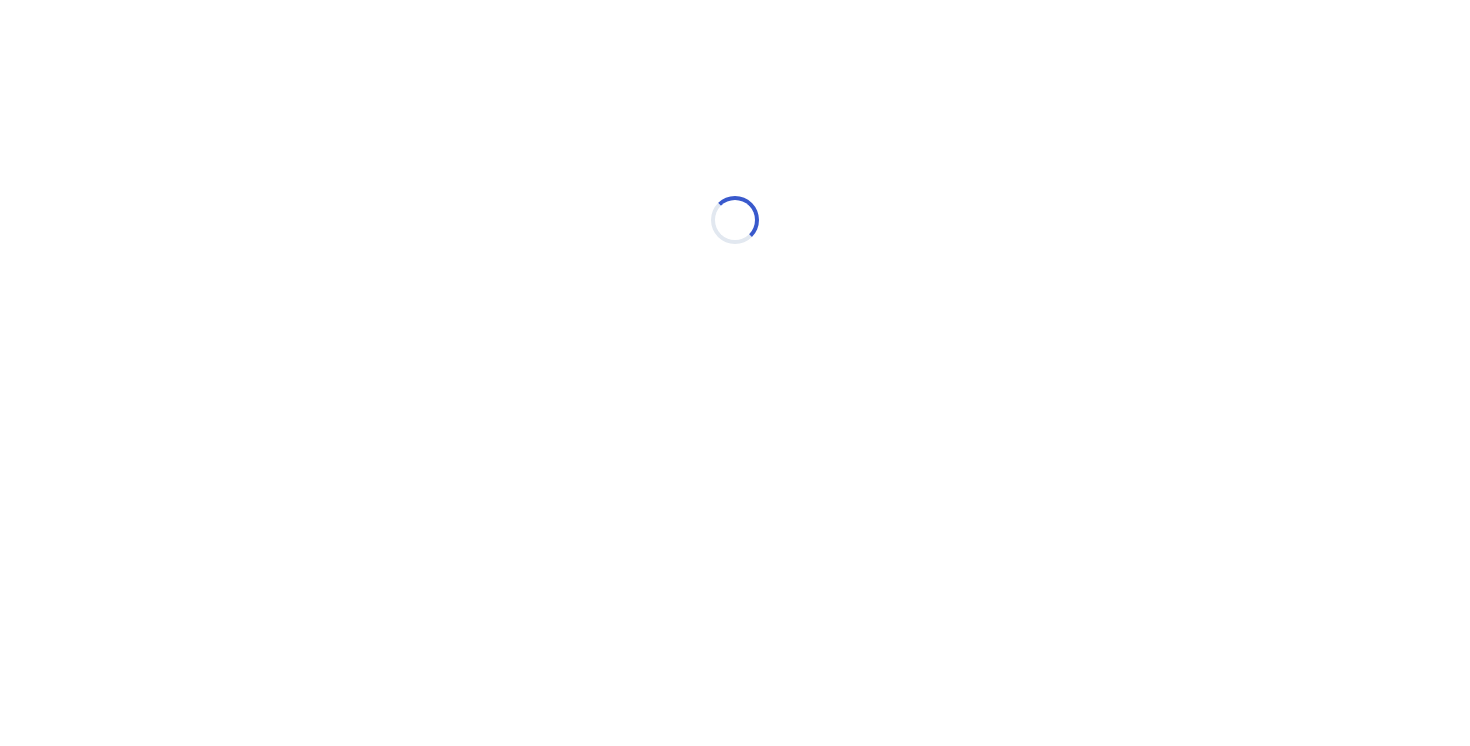 select on "*" 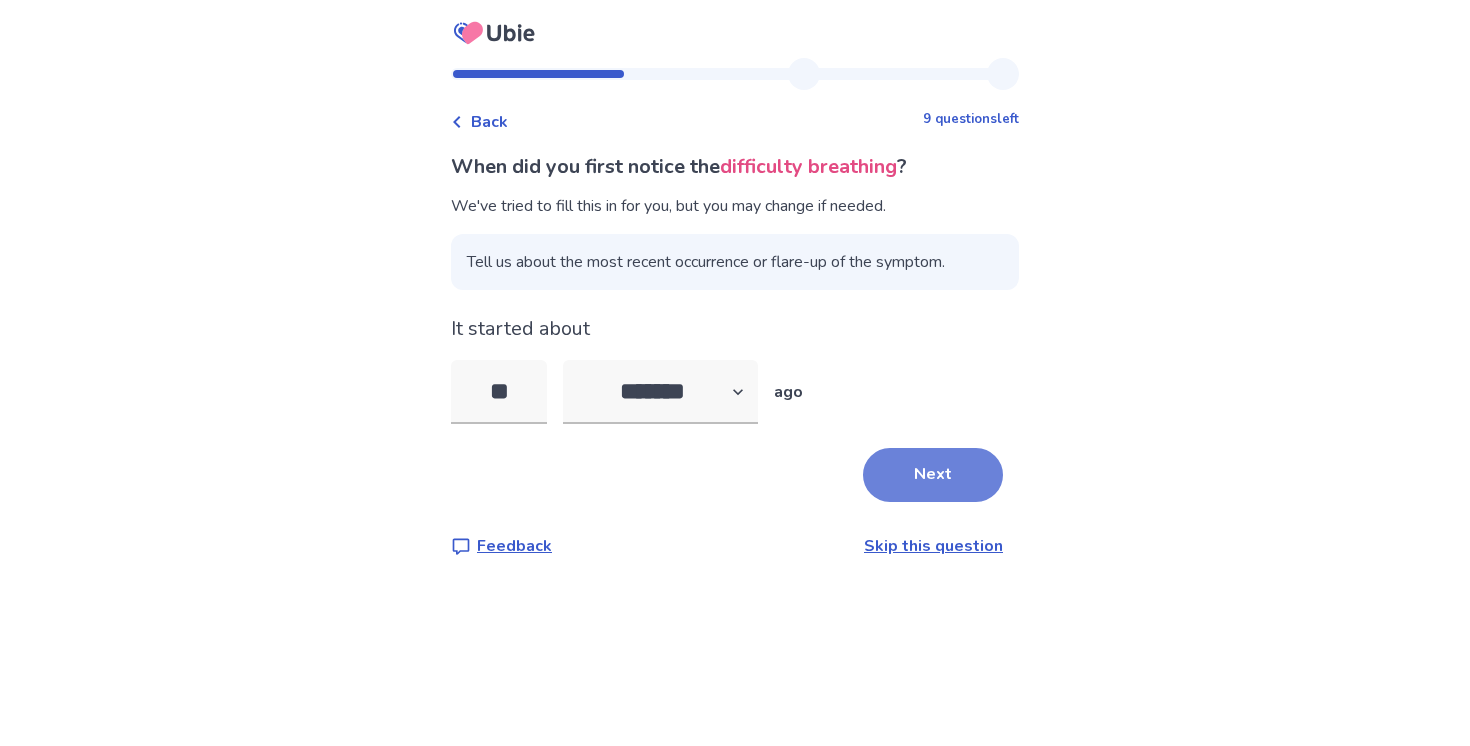 click on "Next" at bounding box center (933, 475) 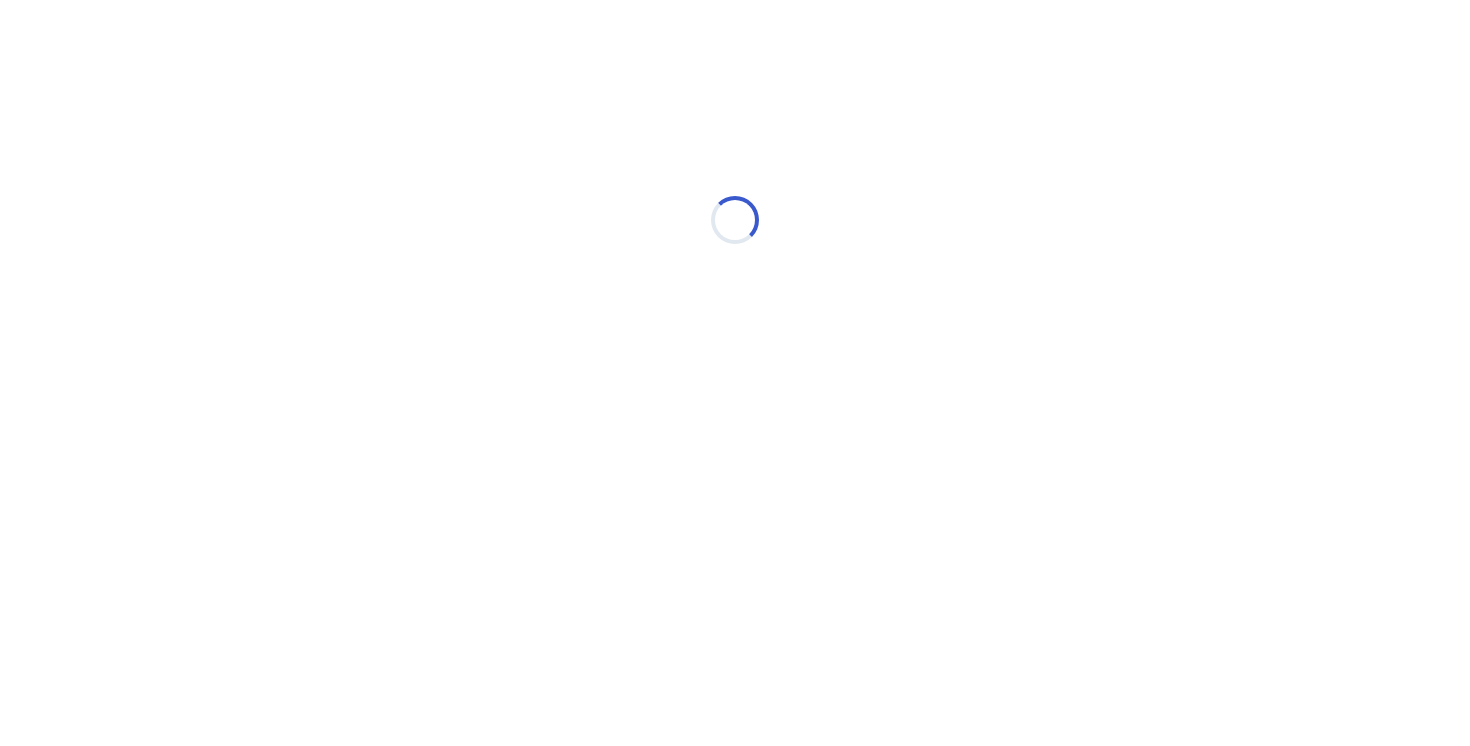select on "*" 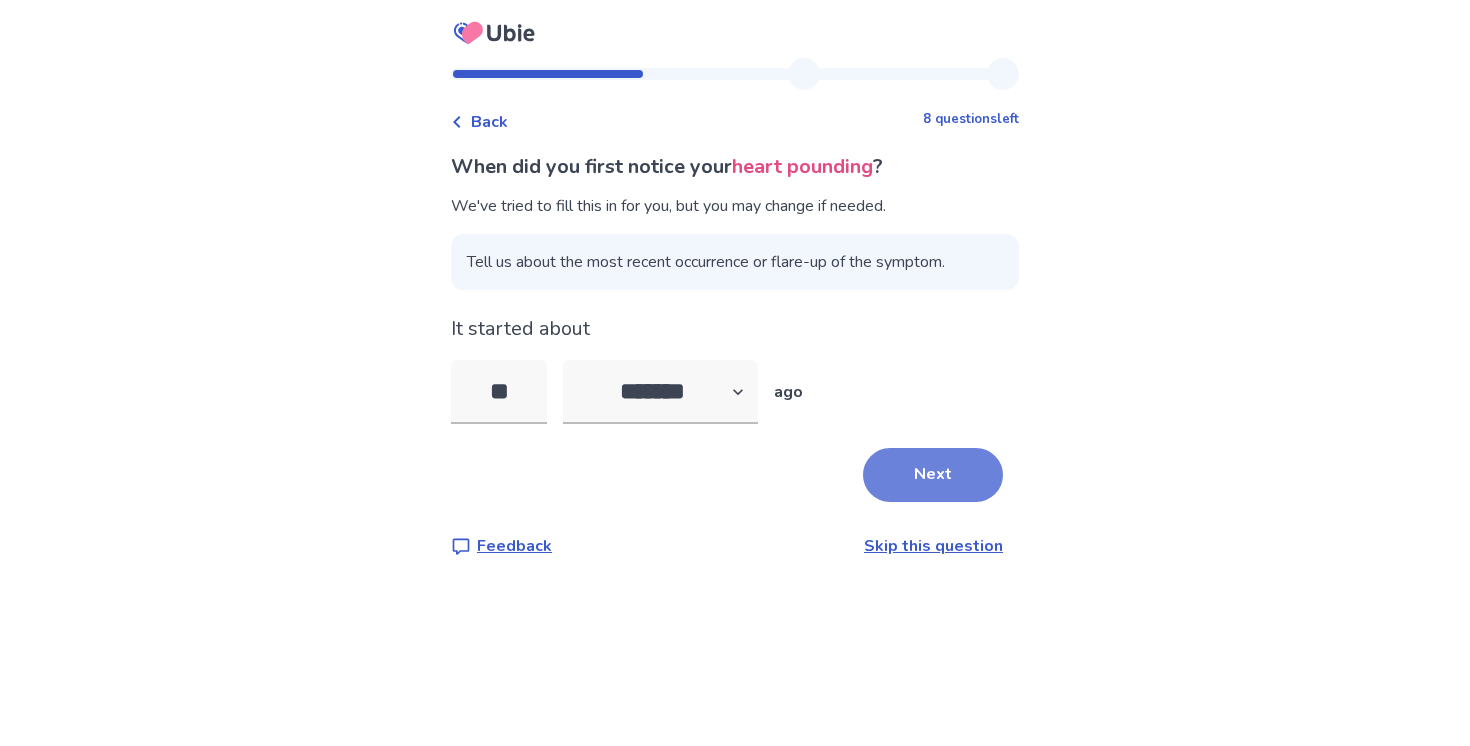 click on "Next" at bounding box center (933, 475) 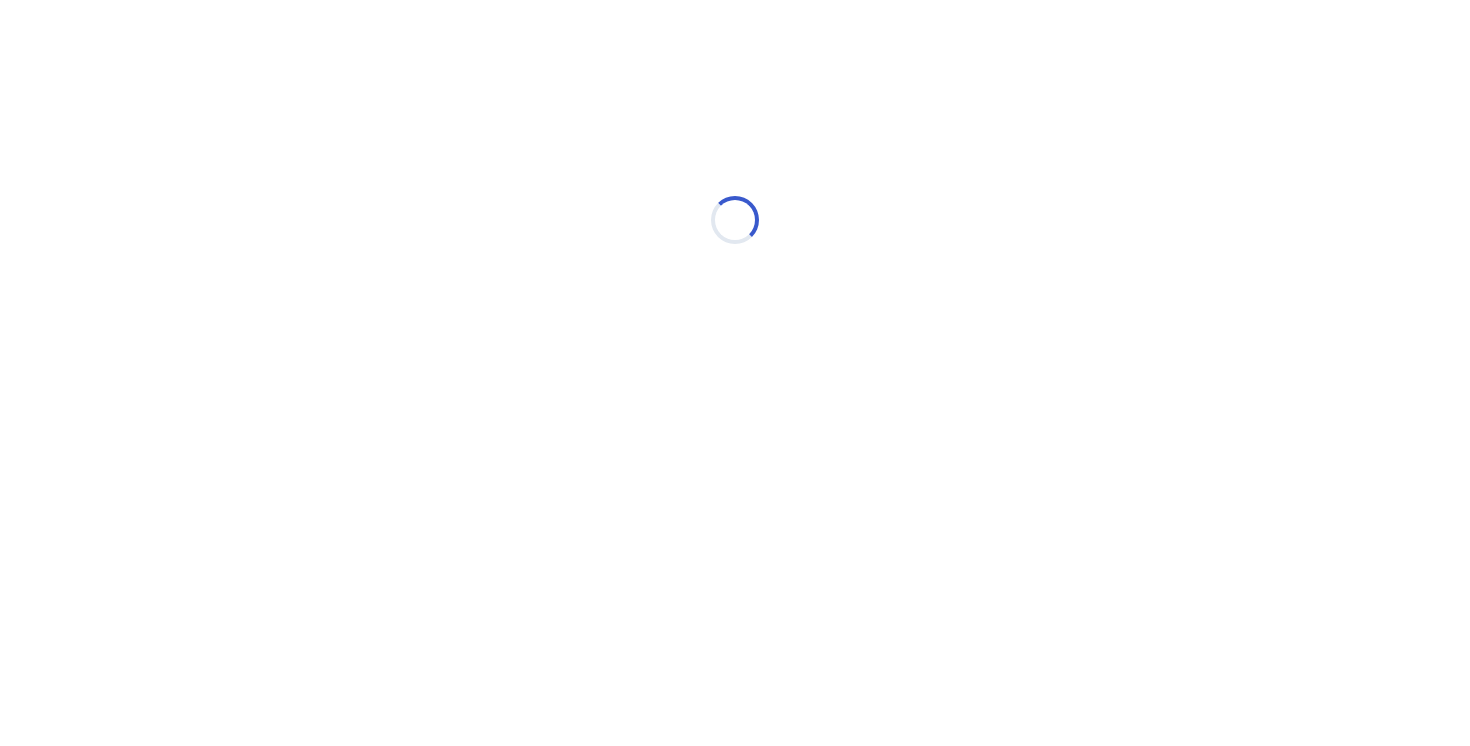 select on "*" 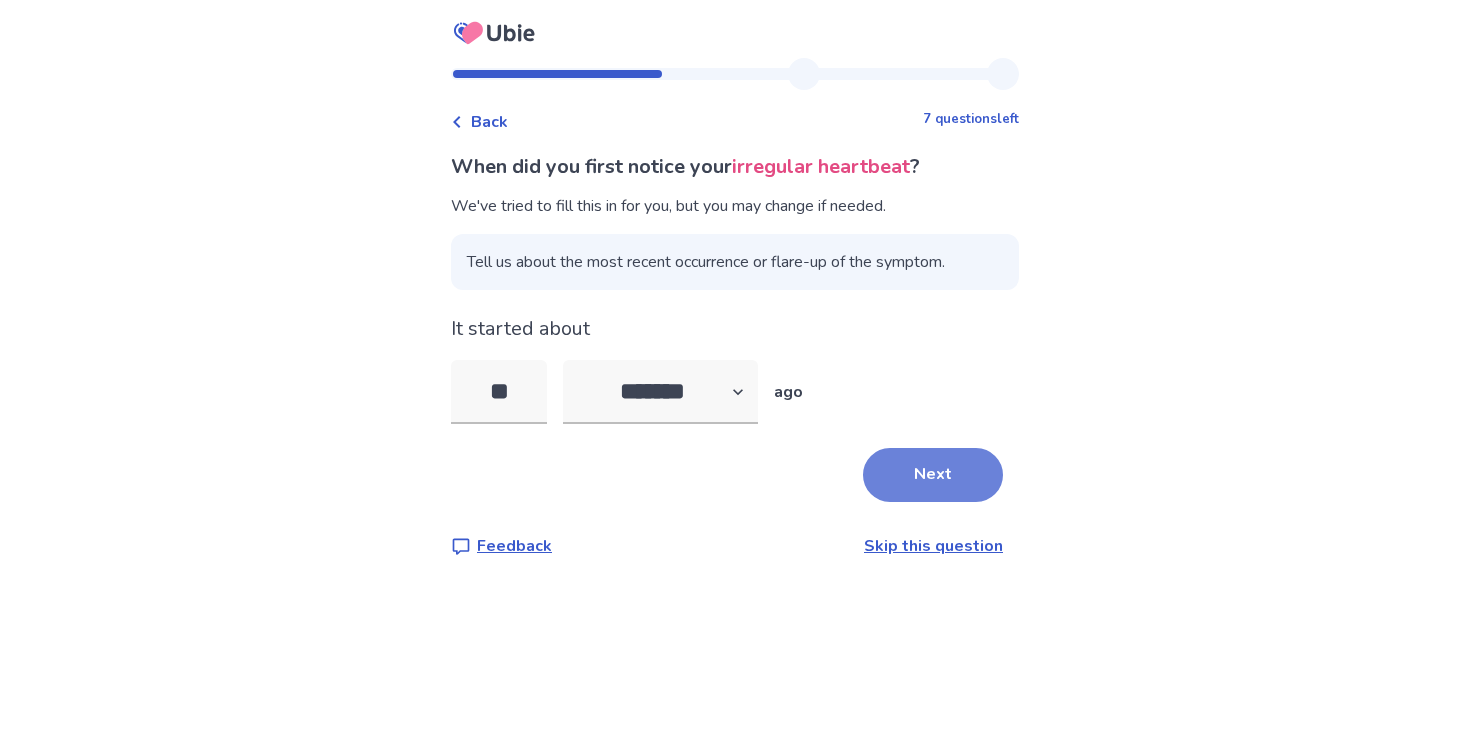 click on "Next" at bounding box center [933, 475] 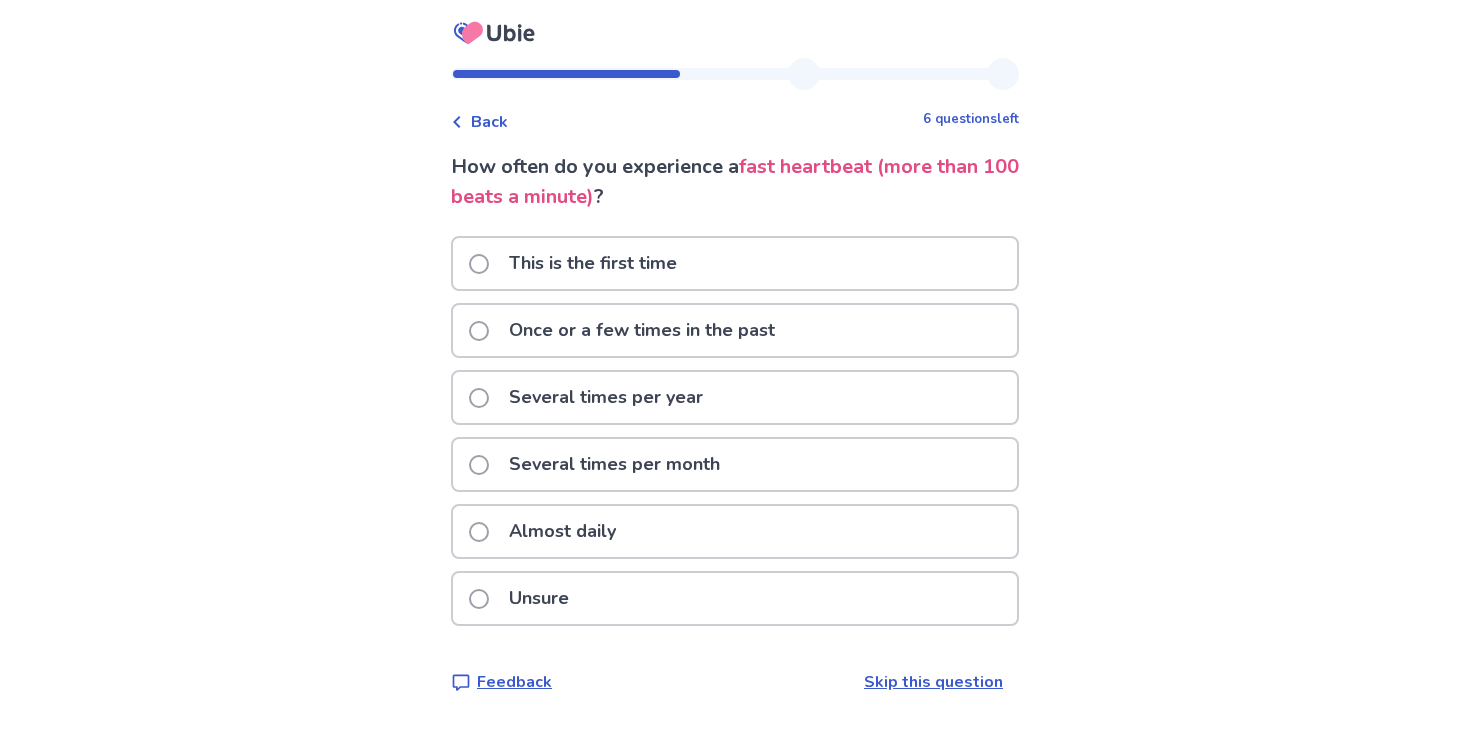 click on "Almost daily" at bounding box center [548, 531] 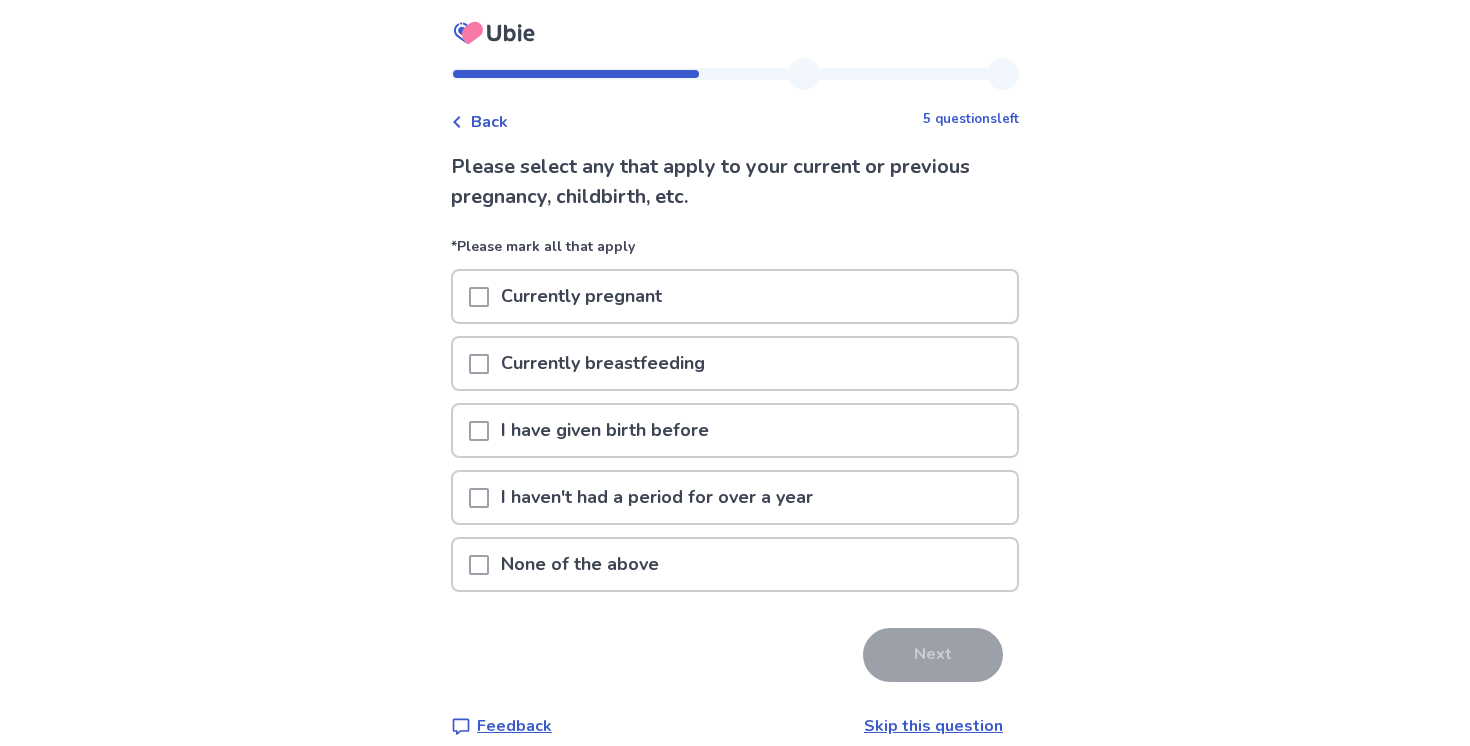 click on "None of the above" at bounding box center (735, 564) 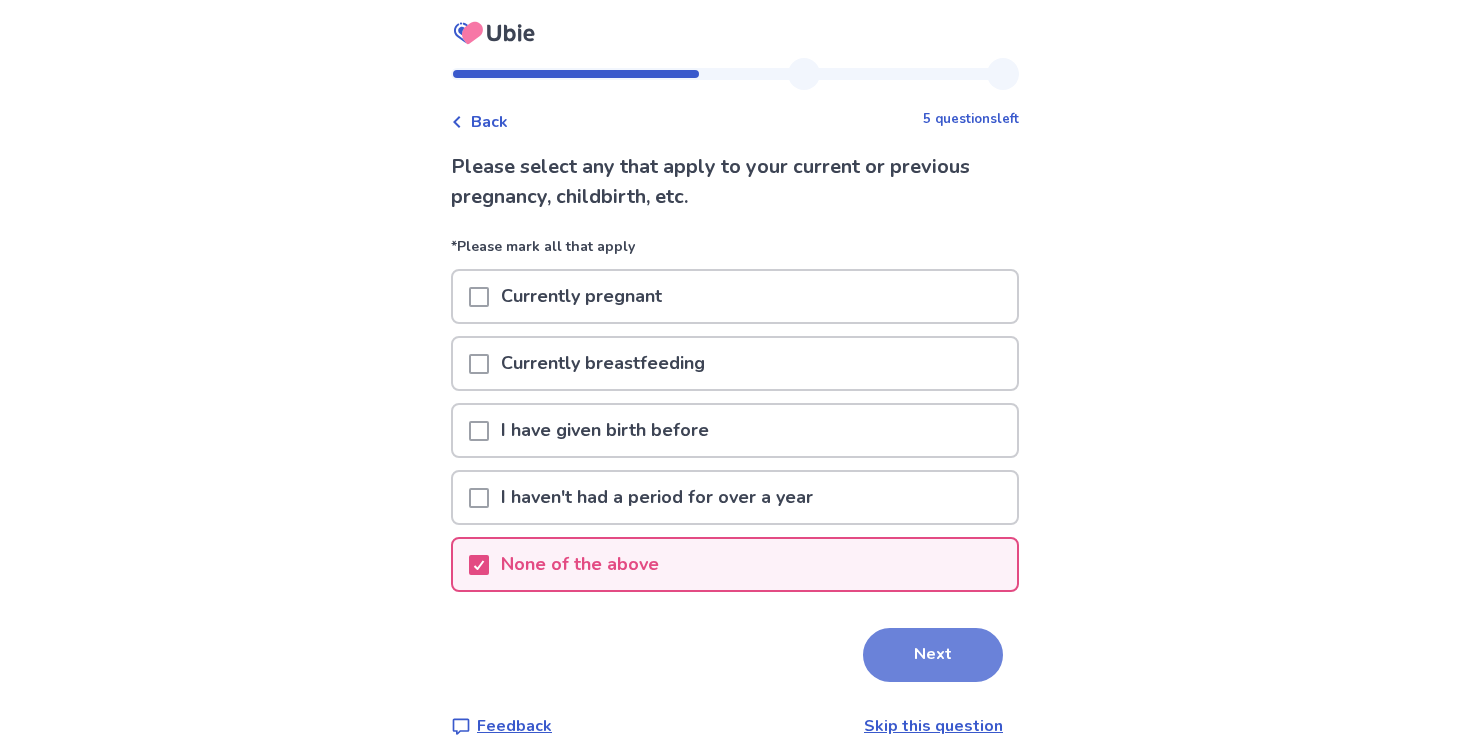 click on "Next" at bounding box center [933, 655] 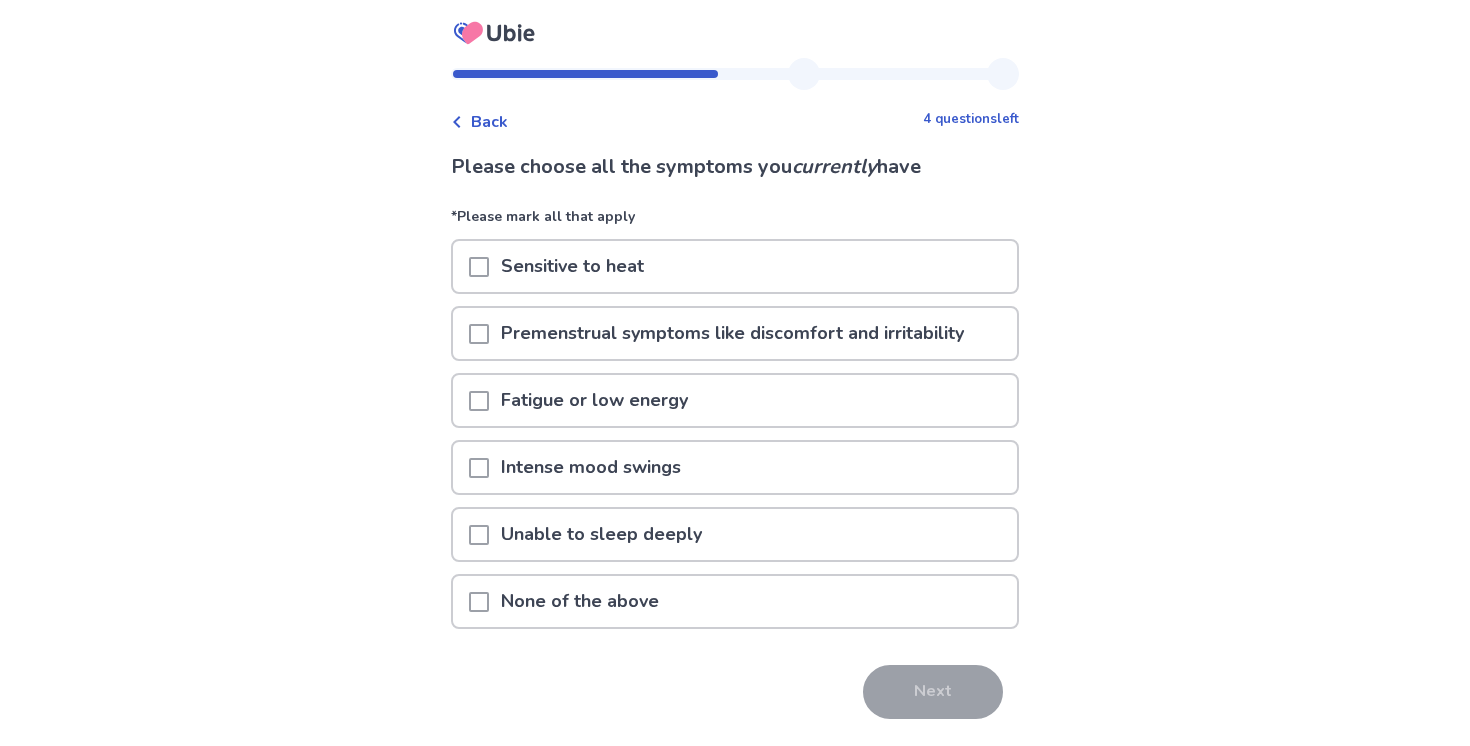 click on "Sensitive to heat" at bounding box center [735, 266] 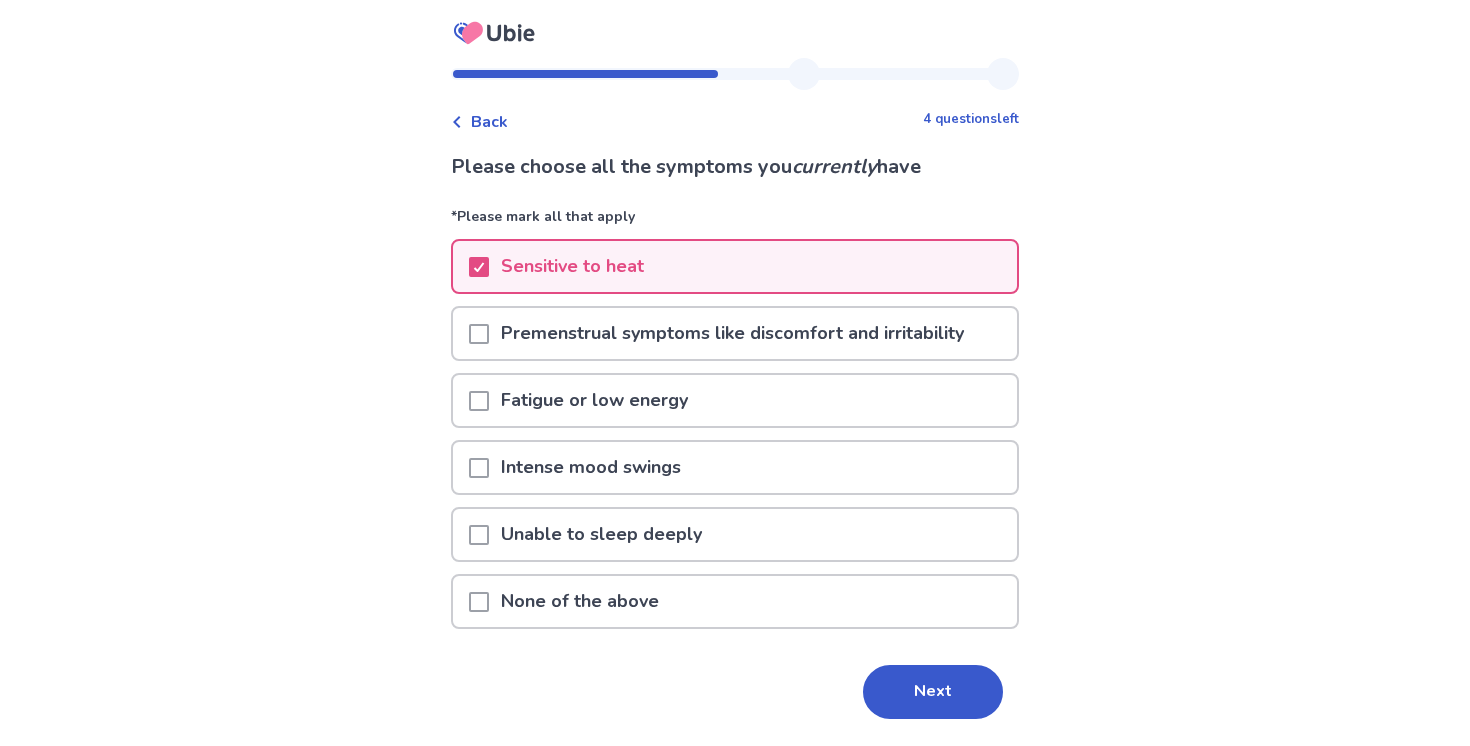 click at bounding box center (479, 401) 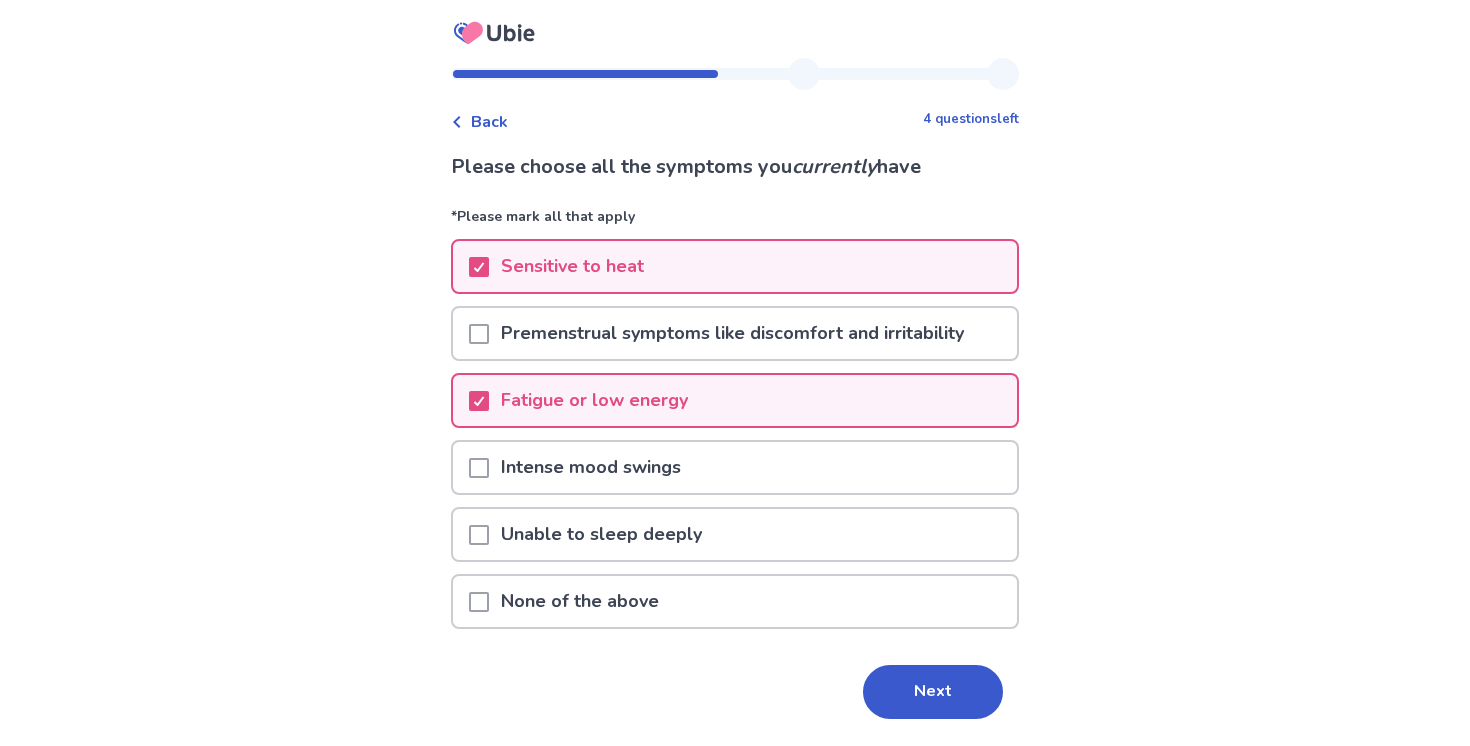 click at bounding box center (479, 535) 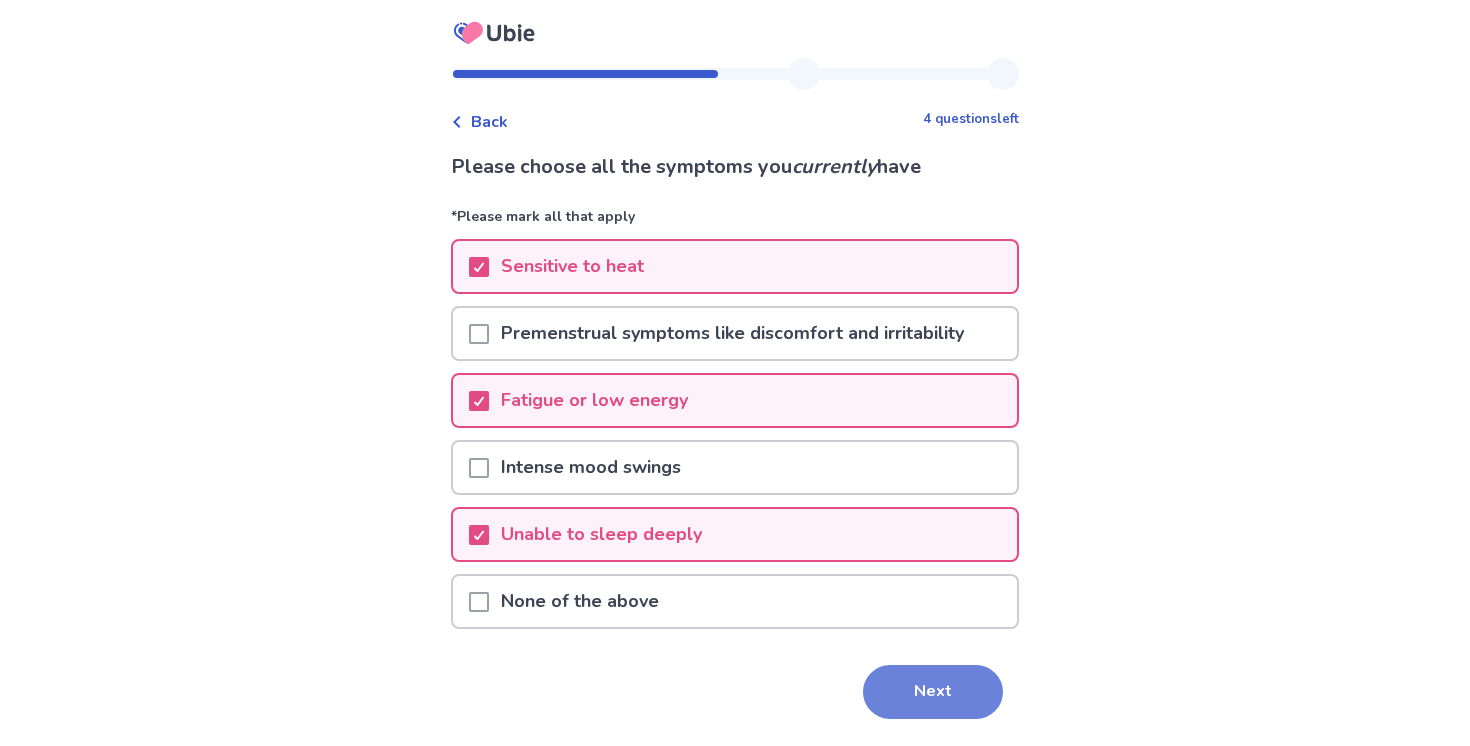 click on "Next" at bounding box center (933, 692) 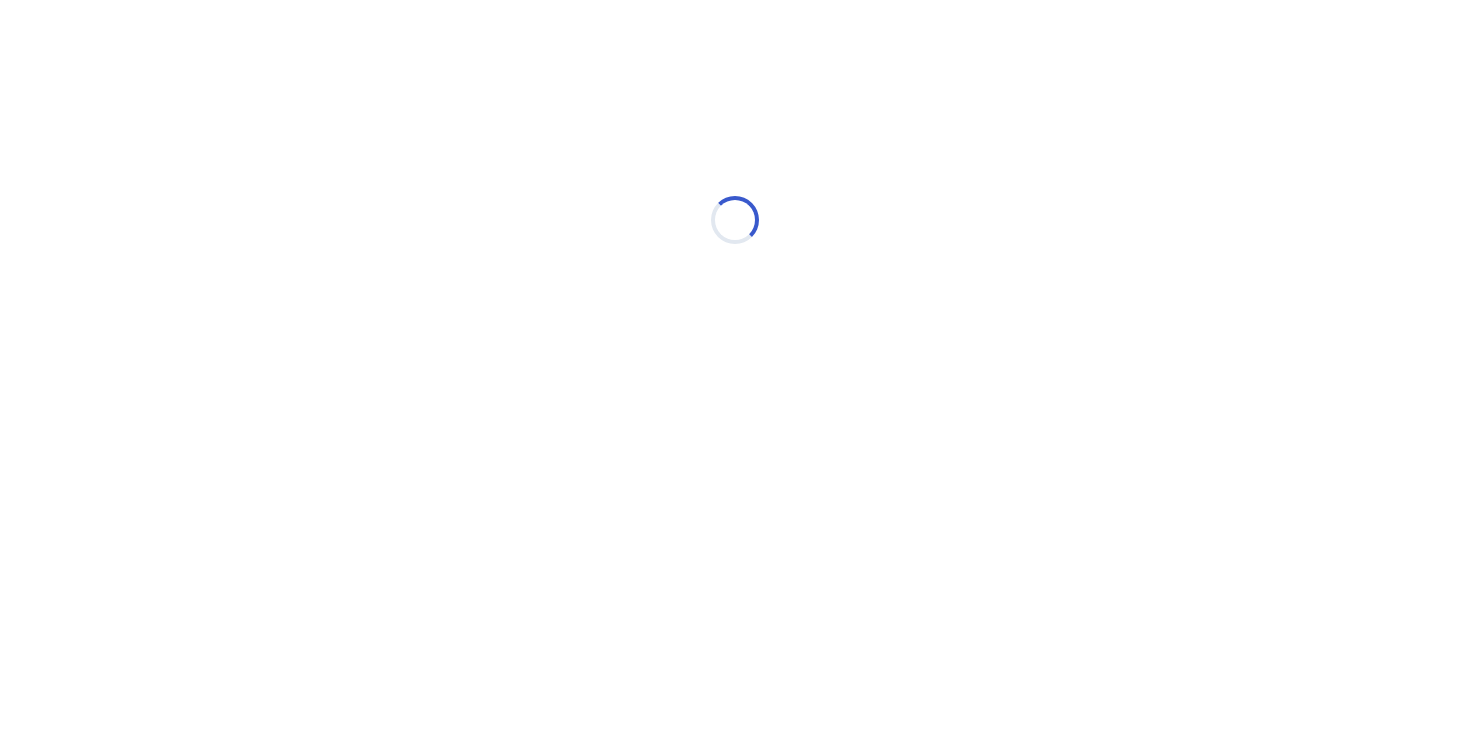 select on "*" 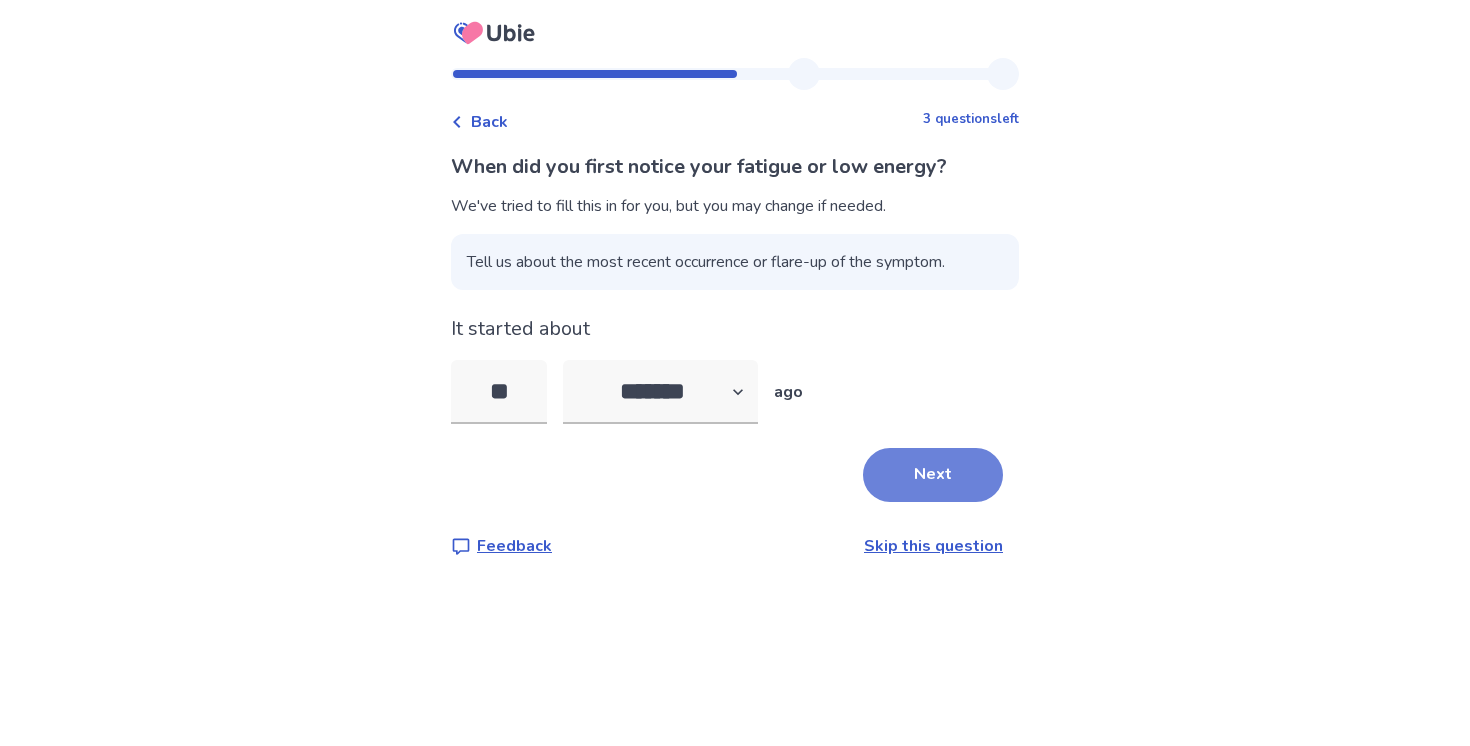click on "Next" at bounding box center (933, 475) 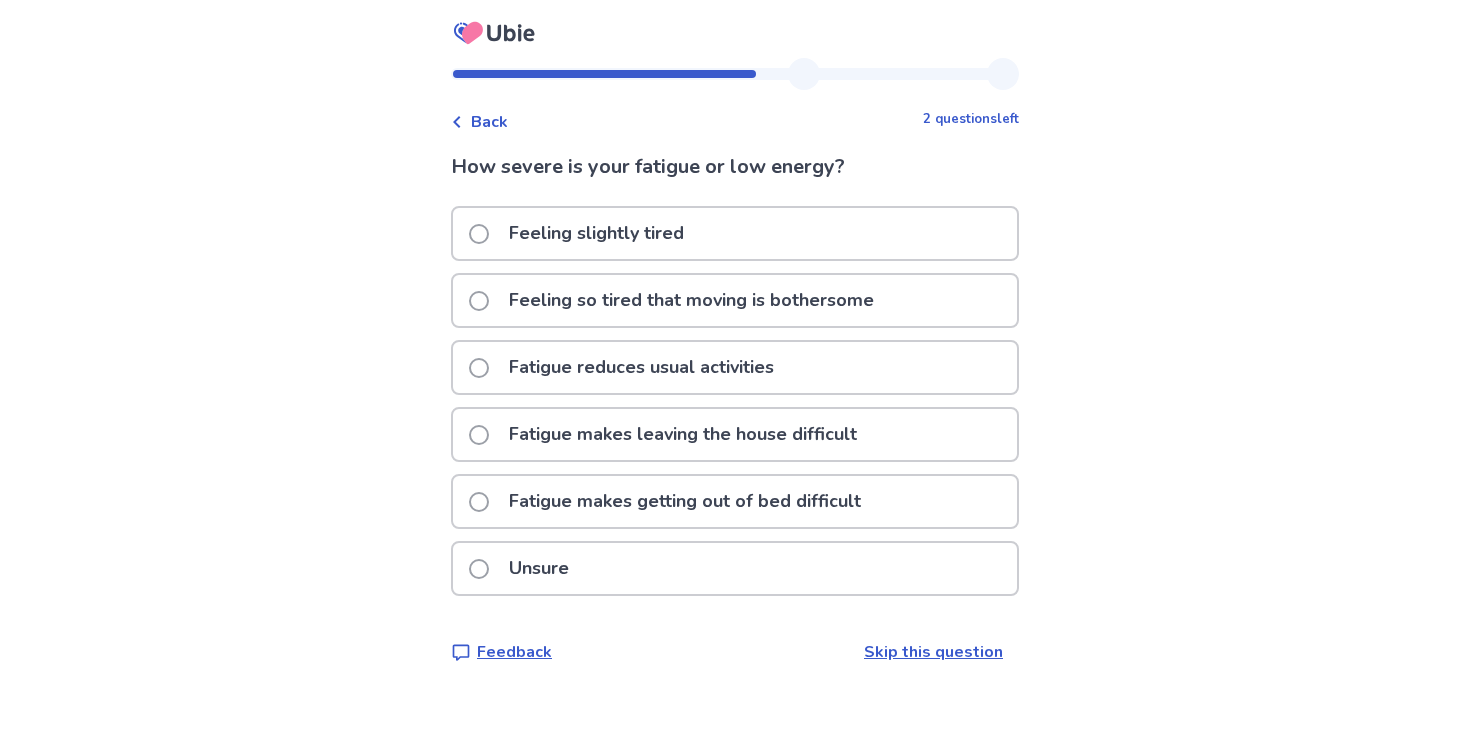 click on "Fatigue reduces usual activities" at bounding box center (627, 367) 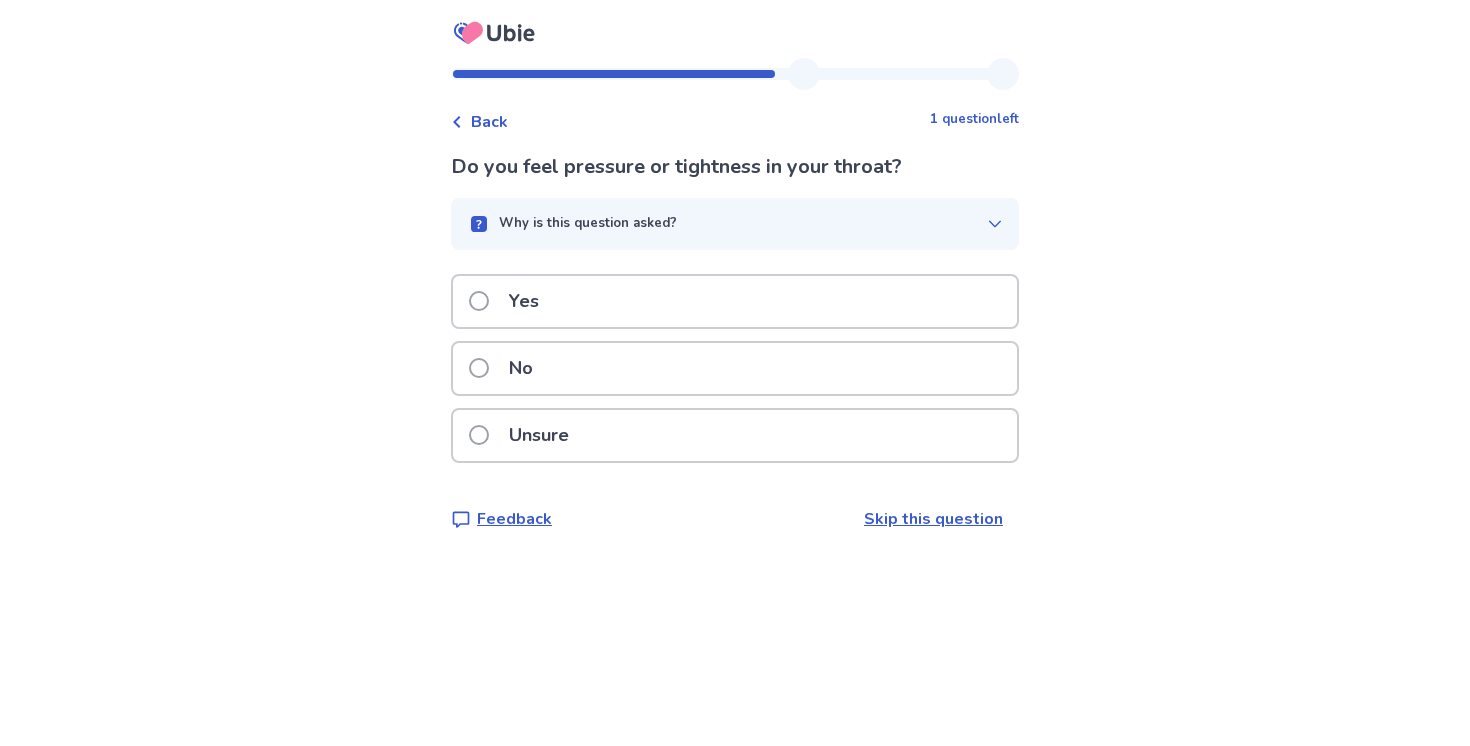 click on "No" at bounding box center (735, 368) 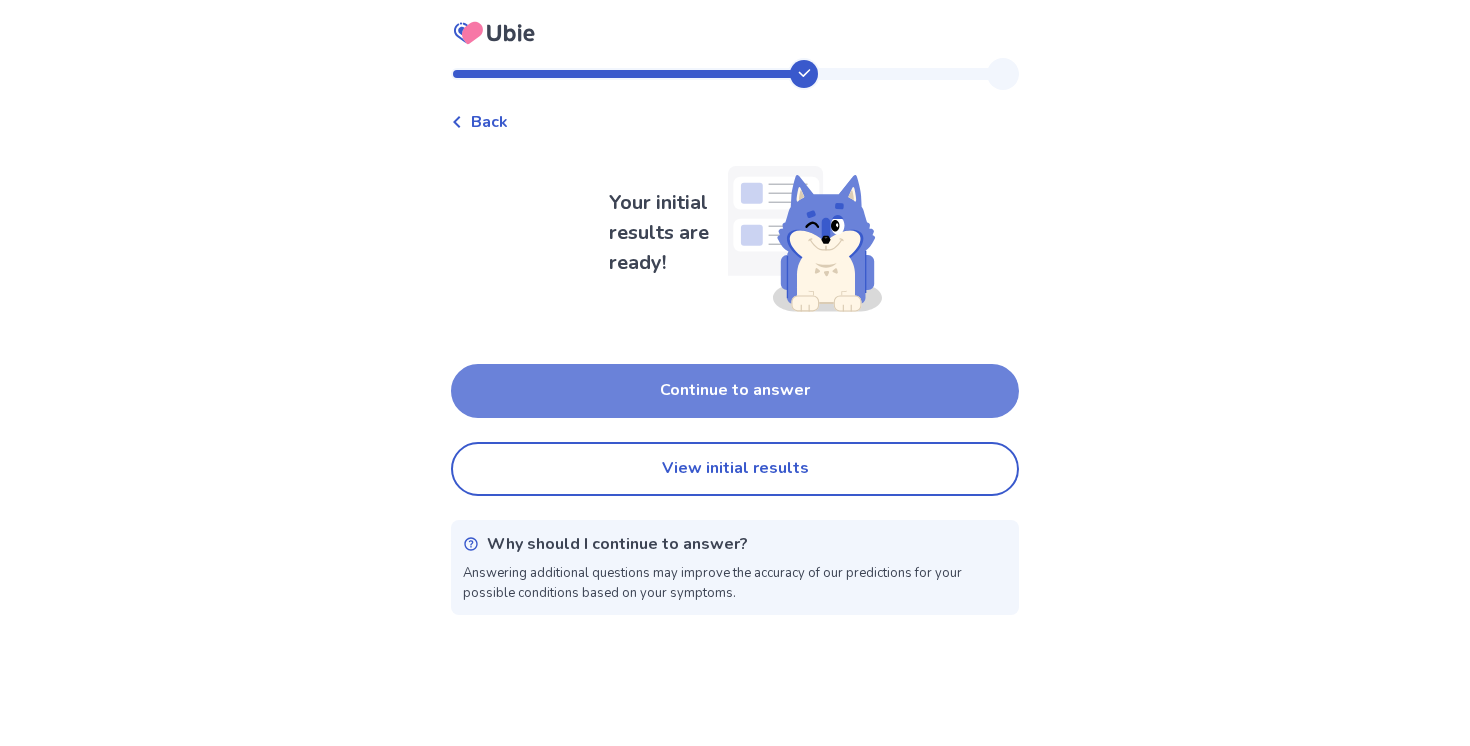 click on "Continue to answer" at bounding box center [735, 391] 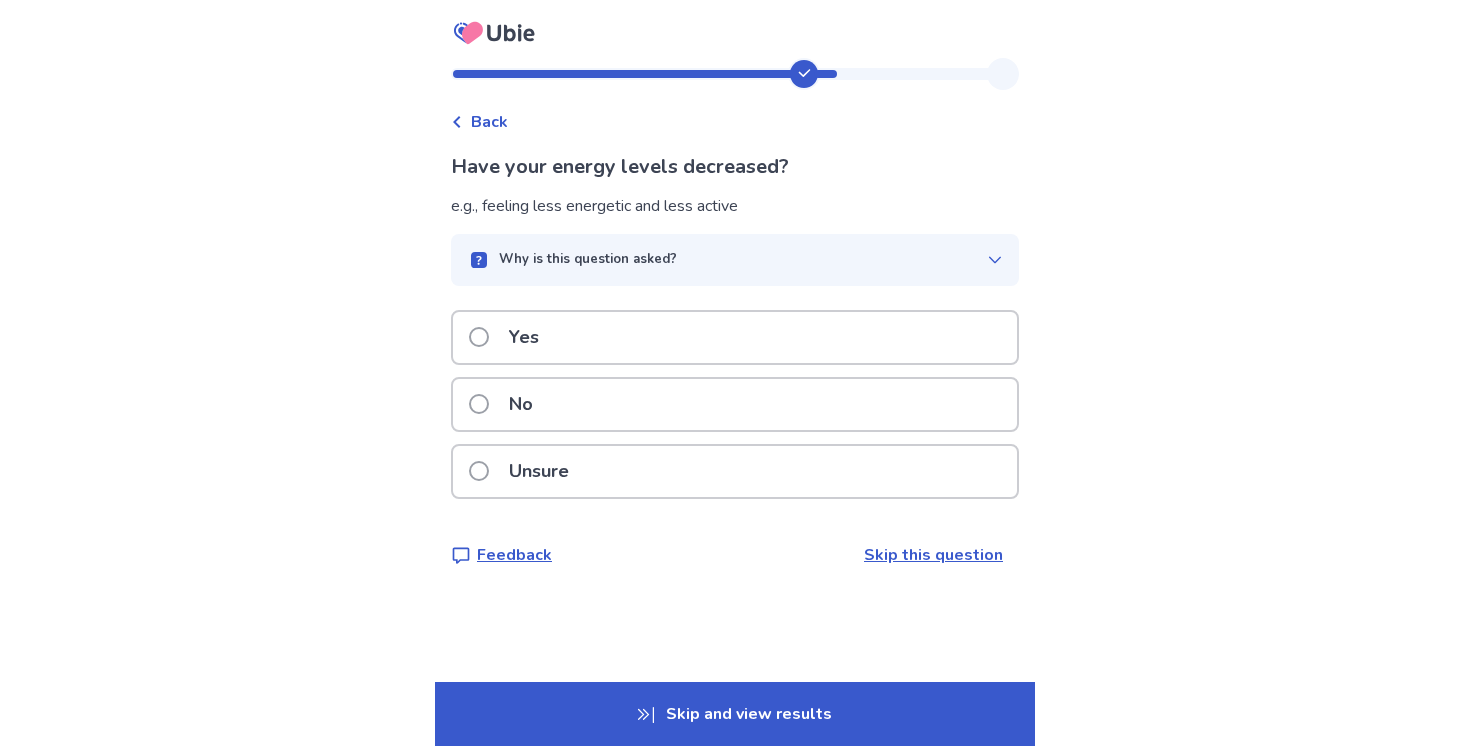click on "No" at bounding box center (521, 404) 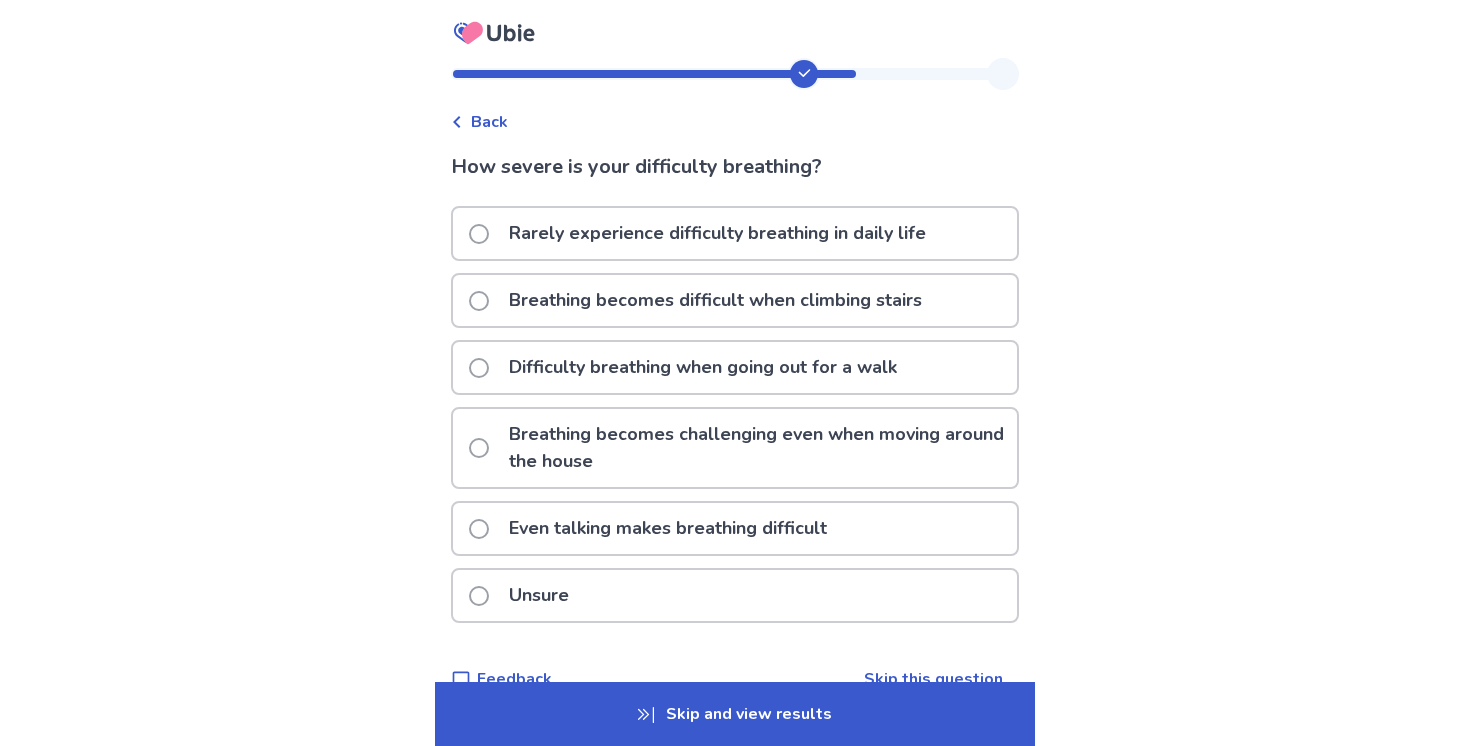 click on "Difficulty breathing when going out for a walk" at bounding box center [703, 367] 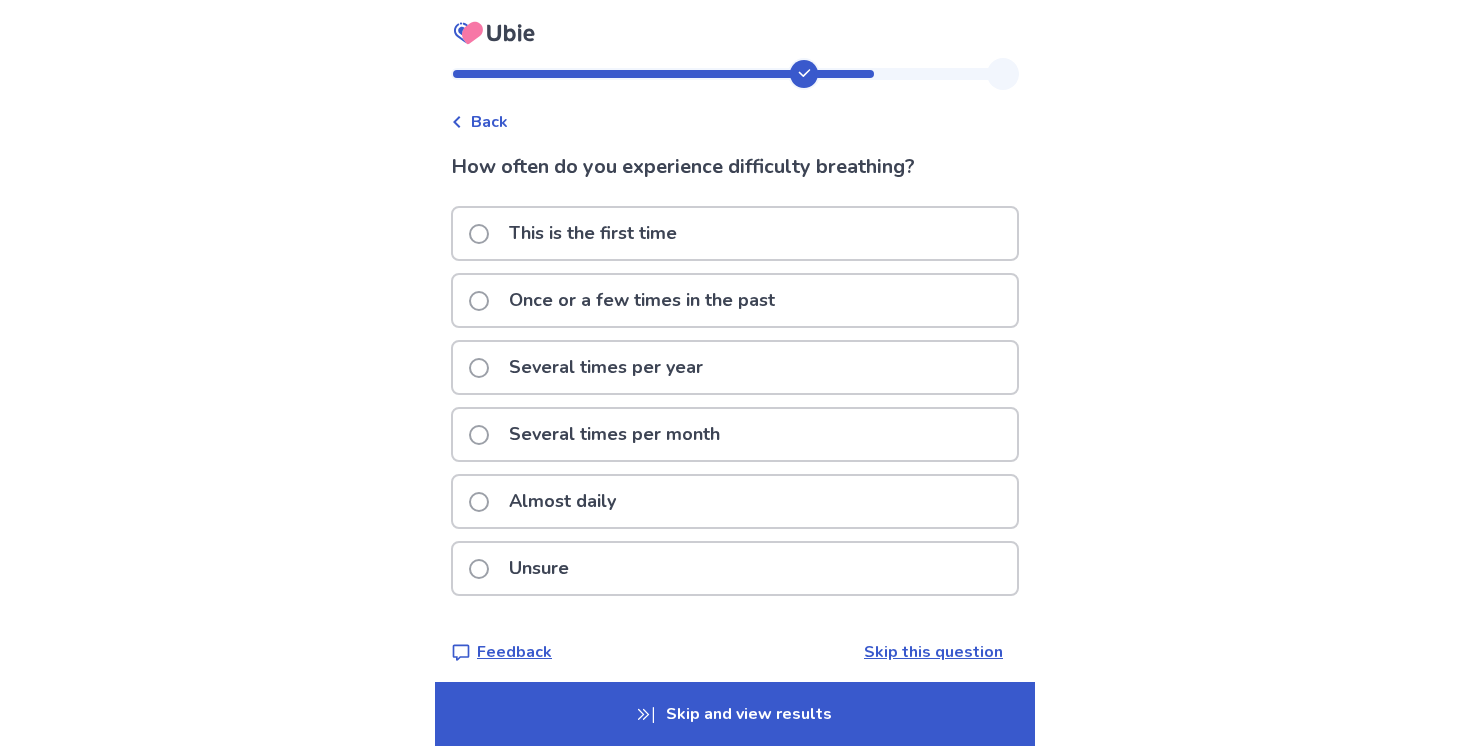 click on "Almost daily" at bounding box center [735, 501] 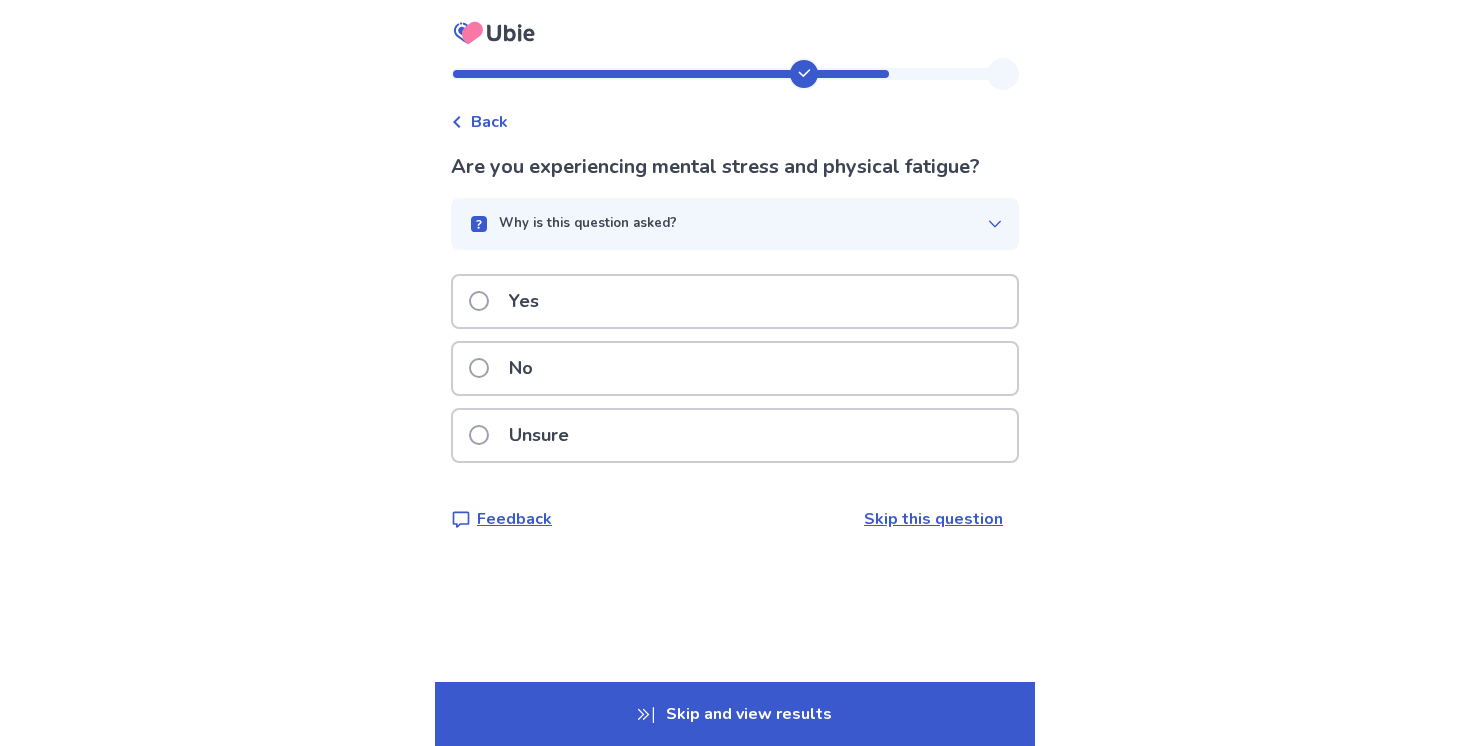 click on "Yes" at bounding box center [735, 301] 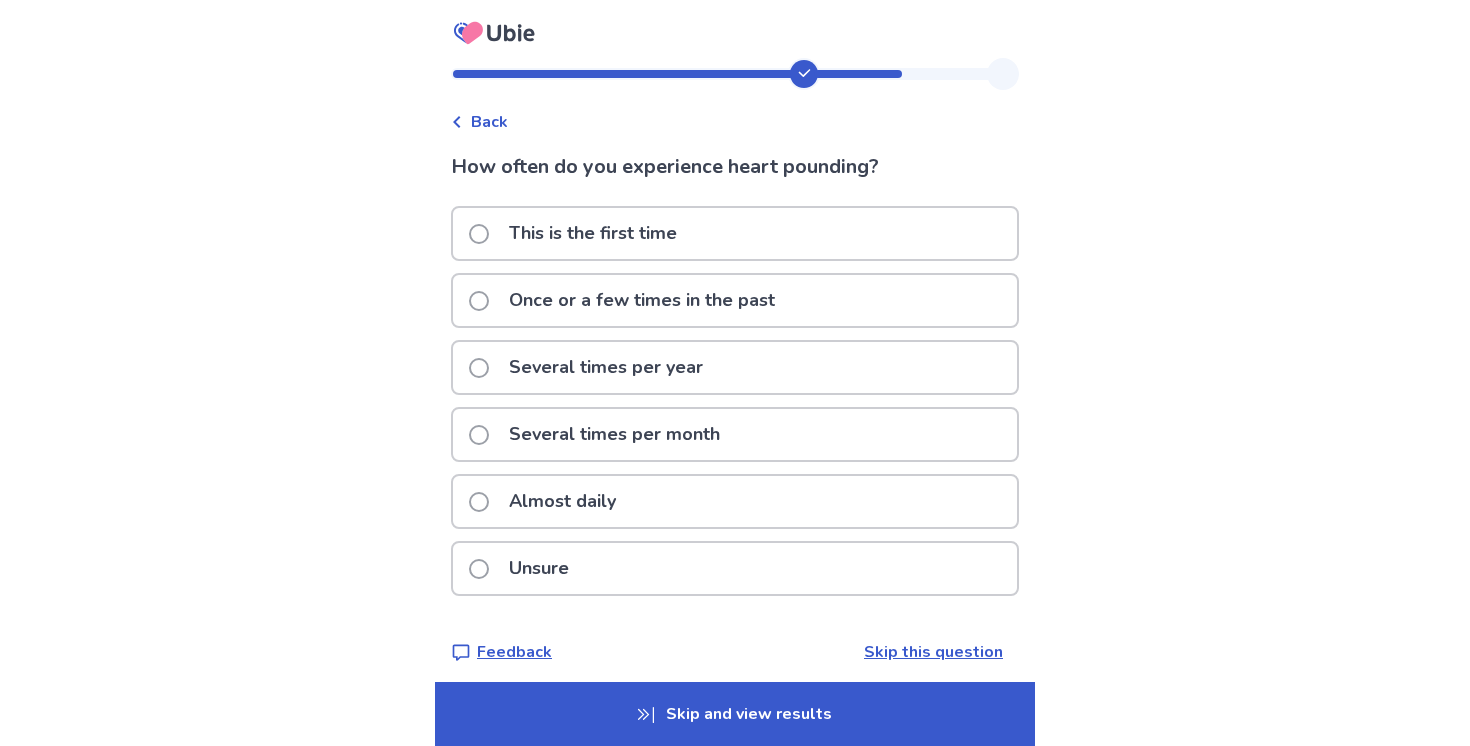 click on "Almost daily" at bounding box center [735, 501] 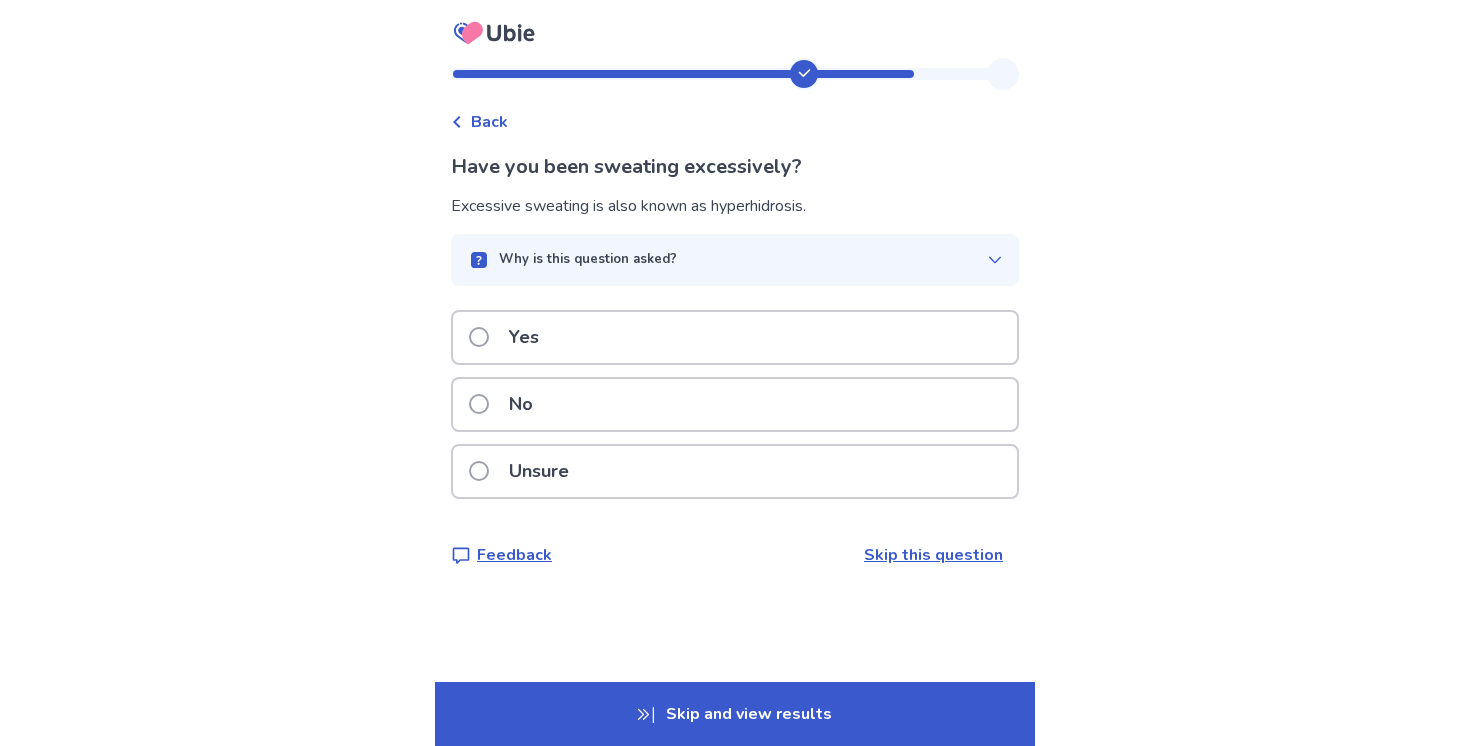 click on "Yes" at bounding box center (735, 337) 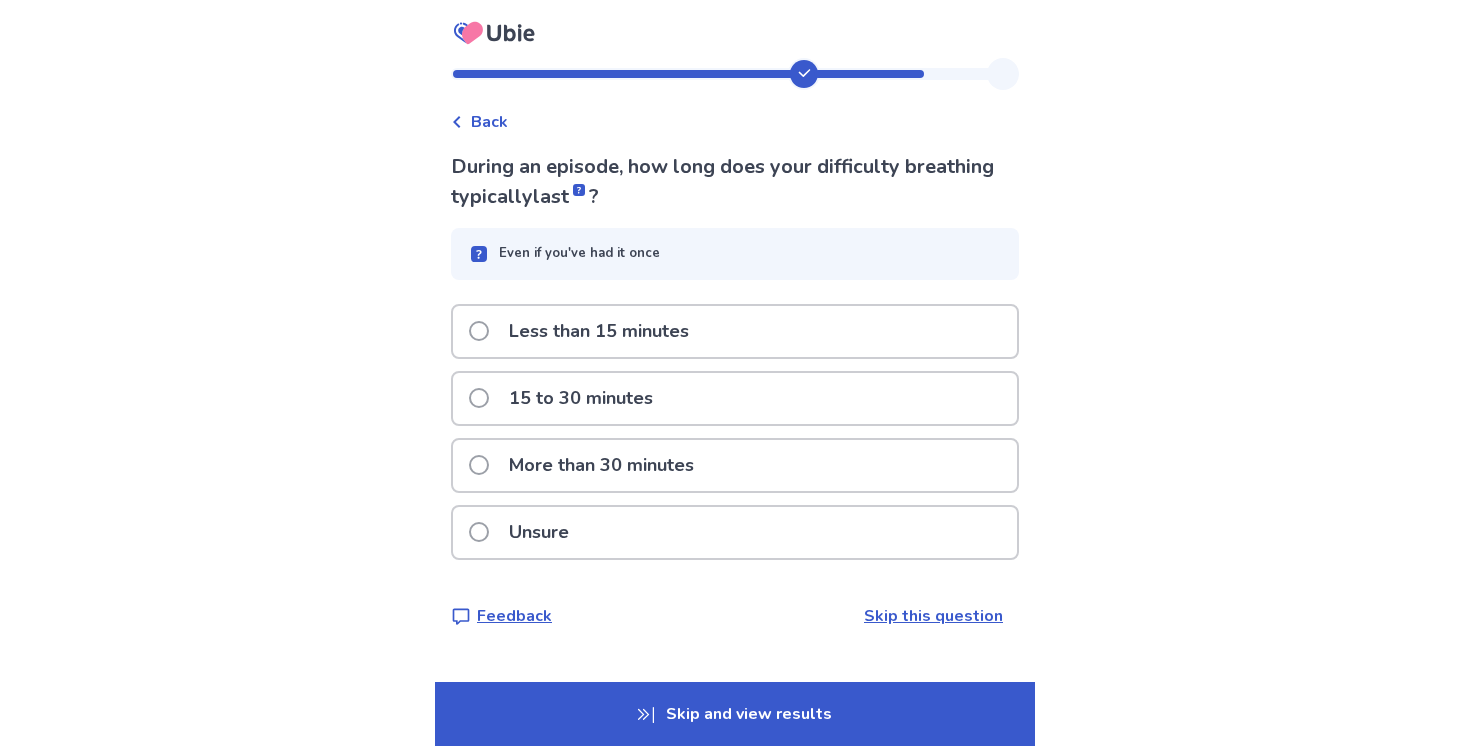 click on "15 to 30 minutes" at bounding box center [735, 398] 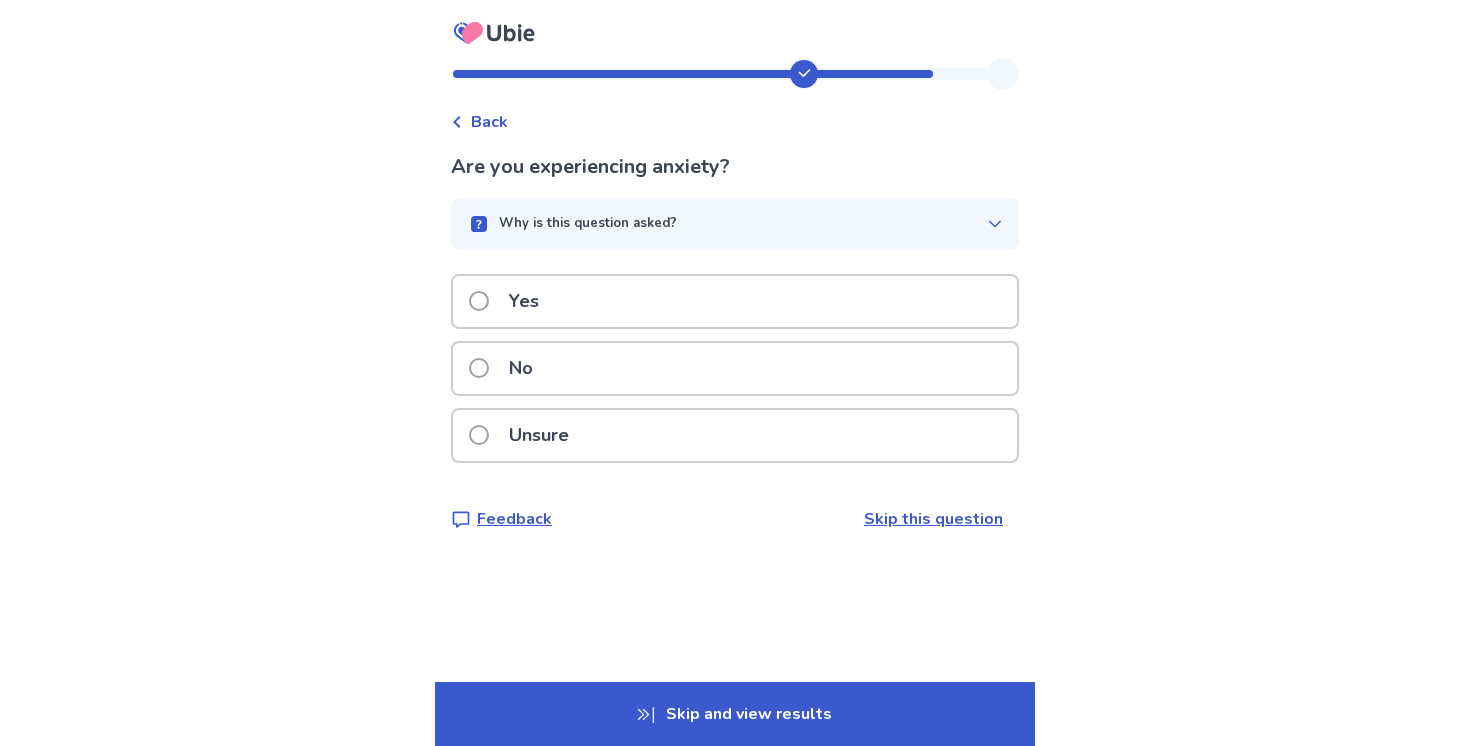 click on "Unsure" at bounding box center (735, 435) 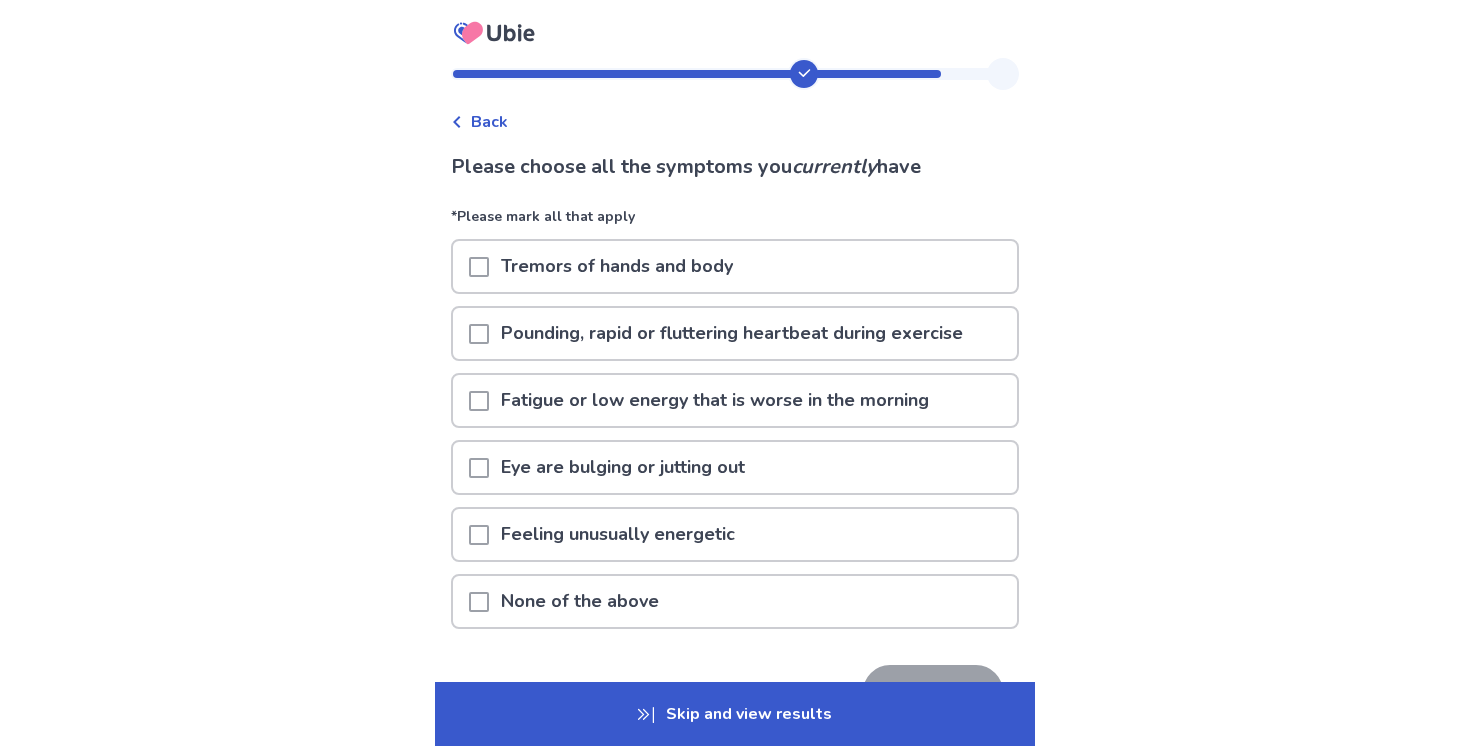 click at bounding box center [479, 334] 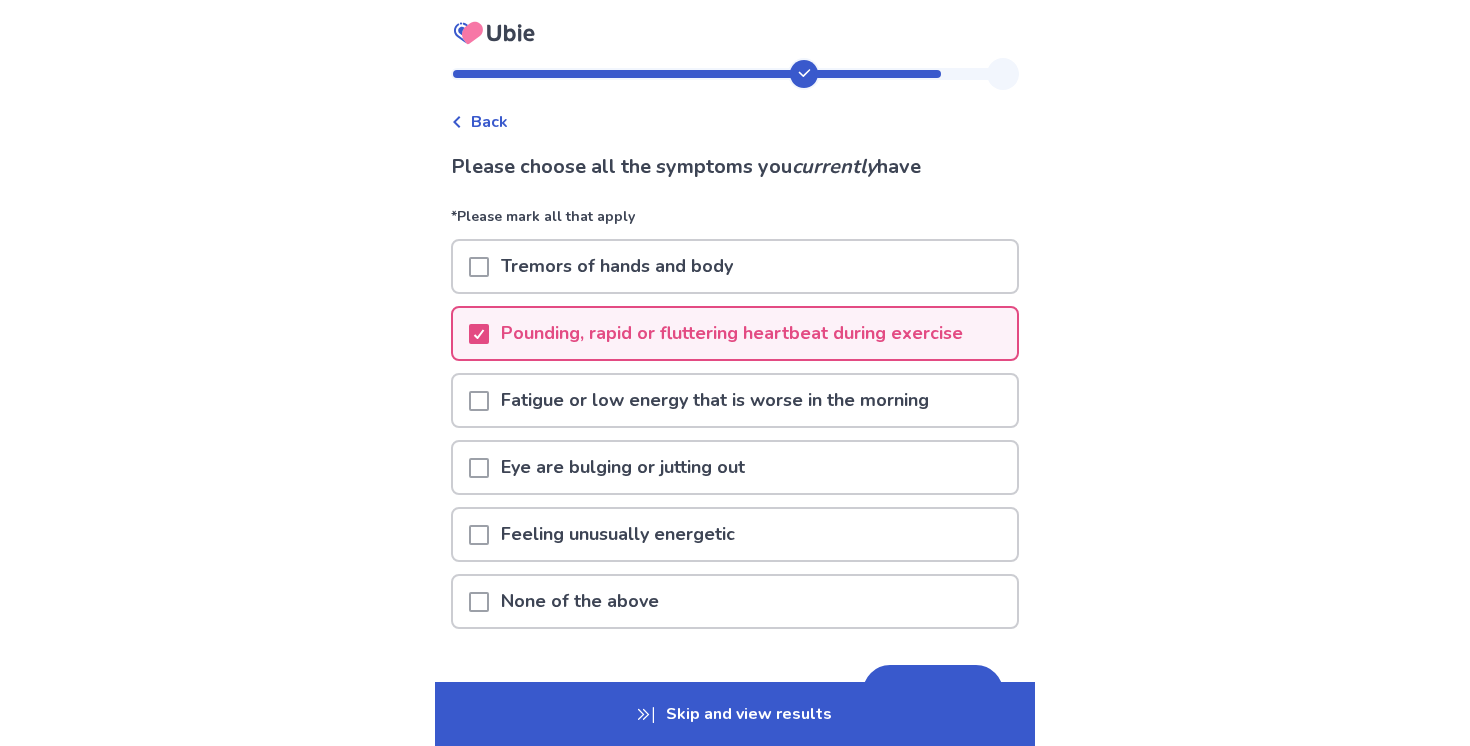 click at bounding box center [479, 400] 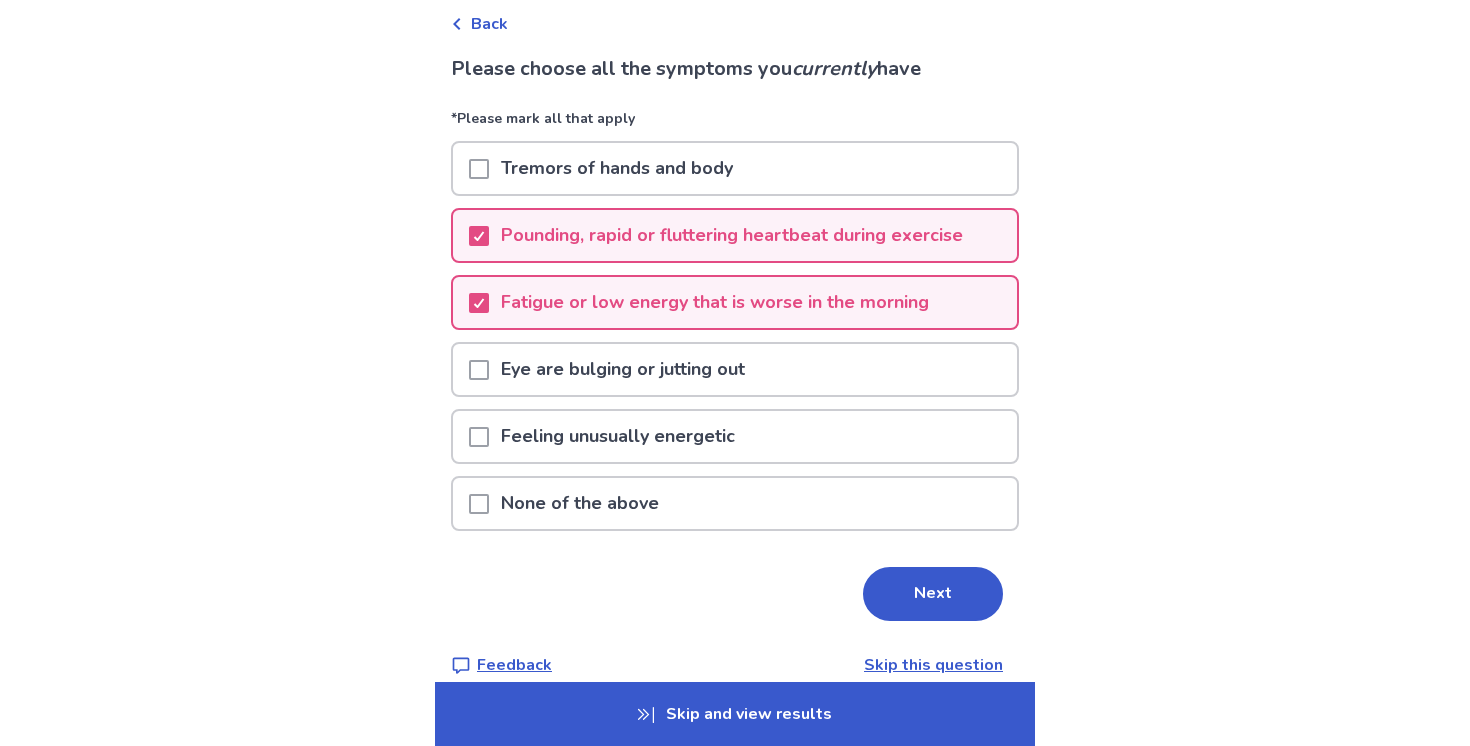 scroll, scrollTop: 100, scrollLeft: 0, axis: vertical 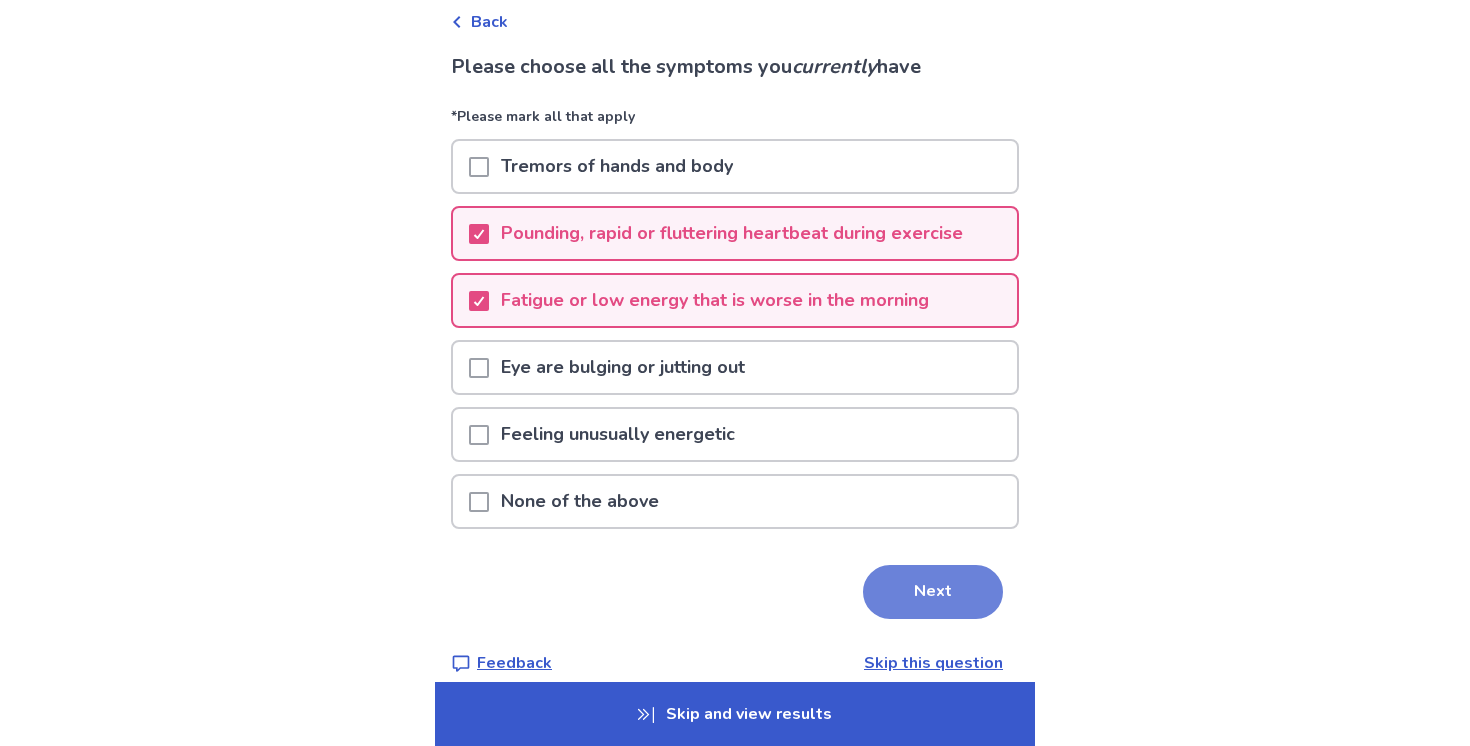 click on "Next" at bounding box center (933, 592) 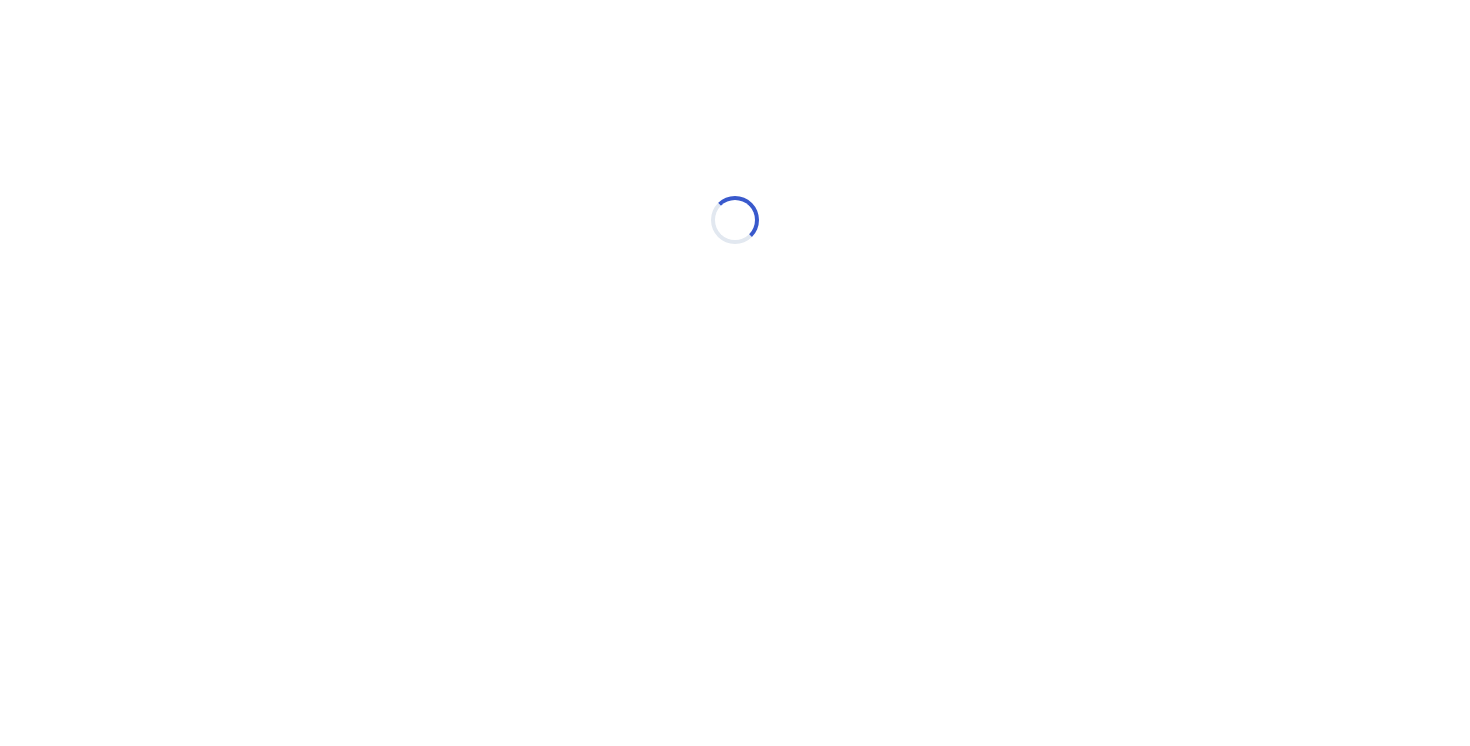 scroll, scrollTop: 0, scrollLeft: 0, axis: both 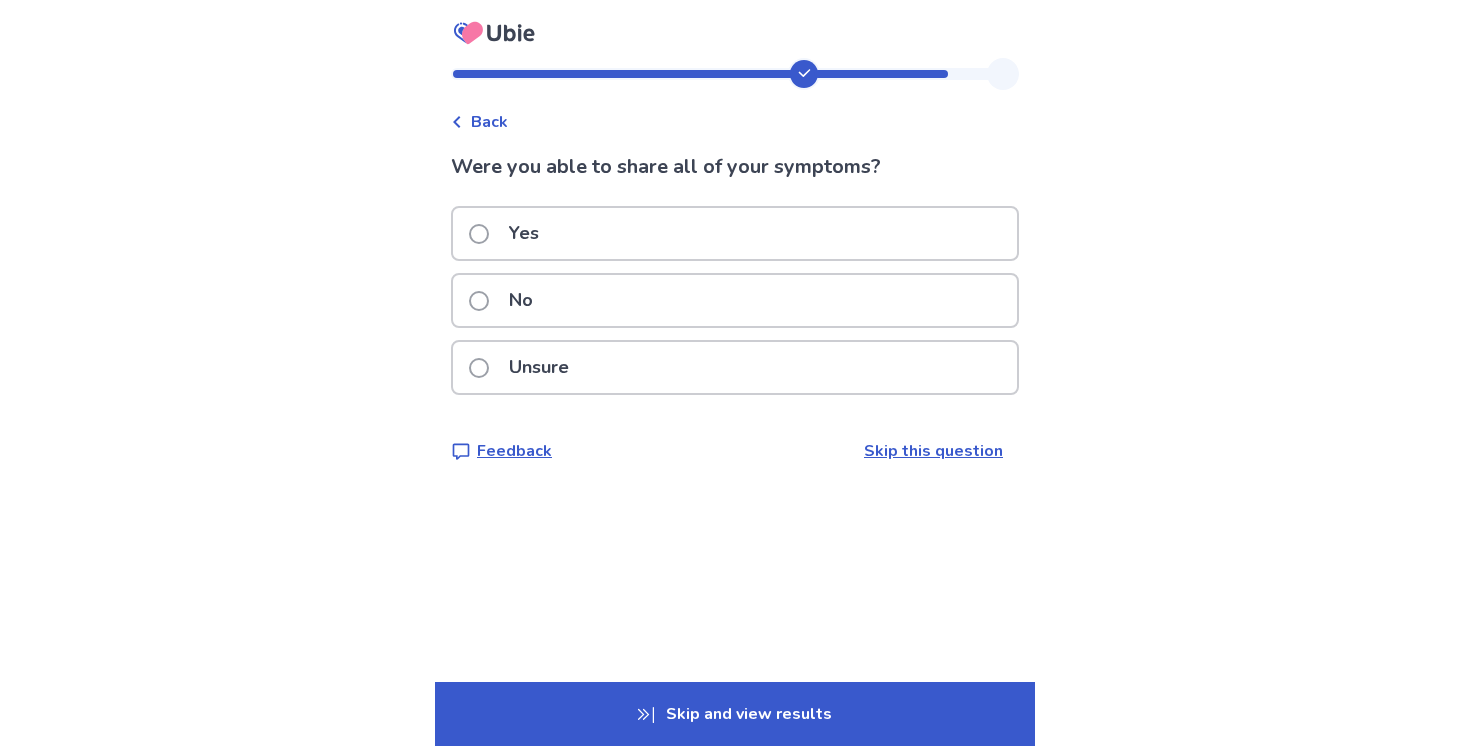 click on "Yes" at bounding box center [735, 233] 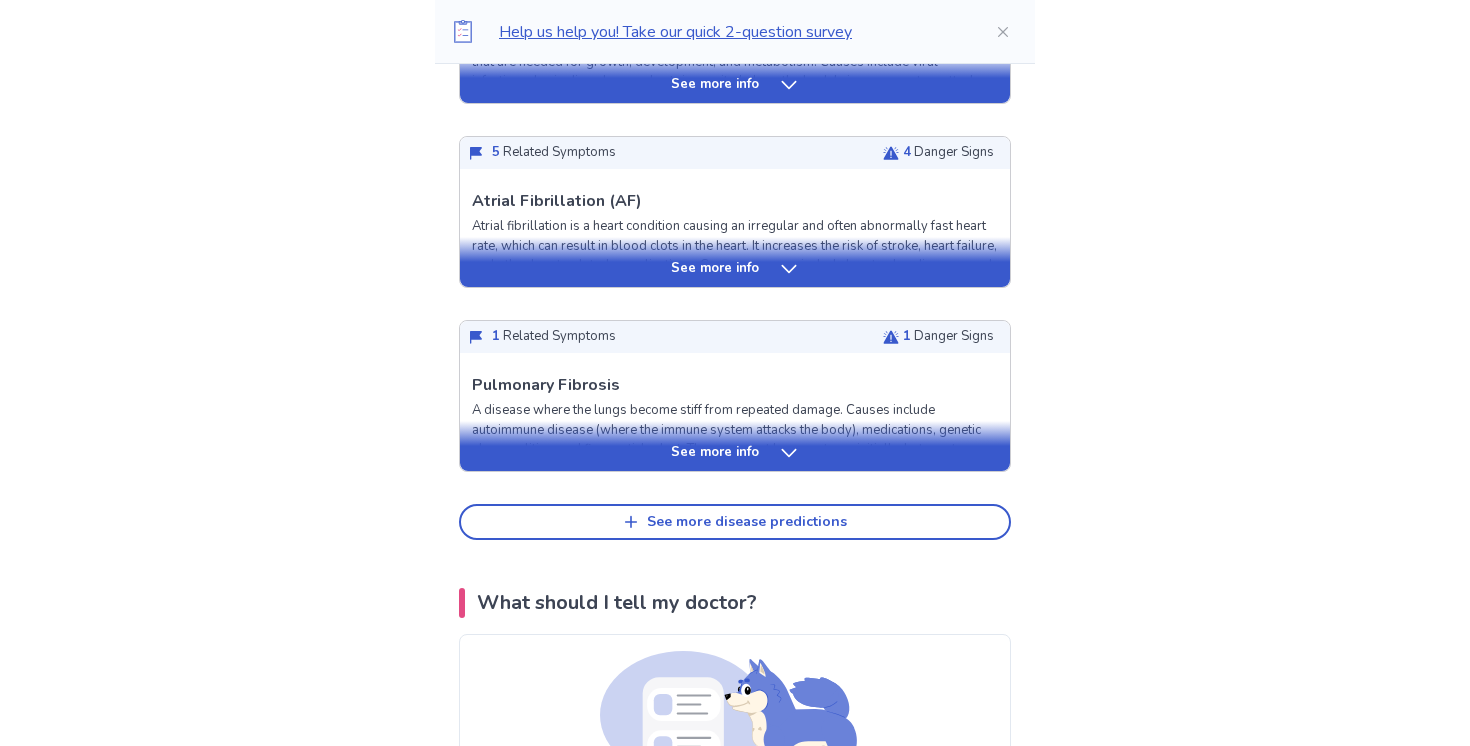 scroll, scrollTop: 898, scrollLeft: 0, axis: vertical 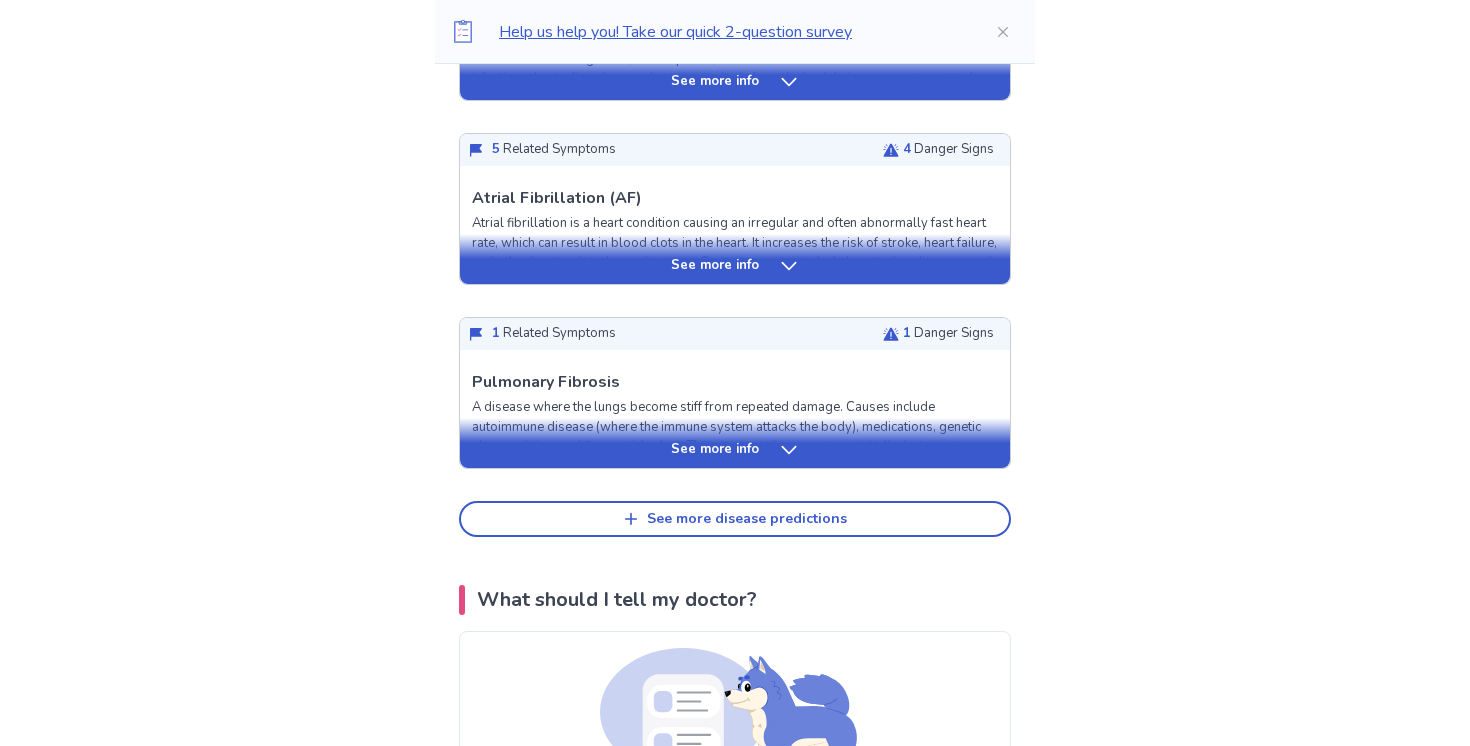 click 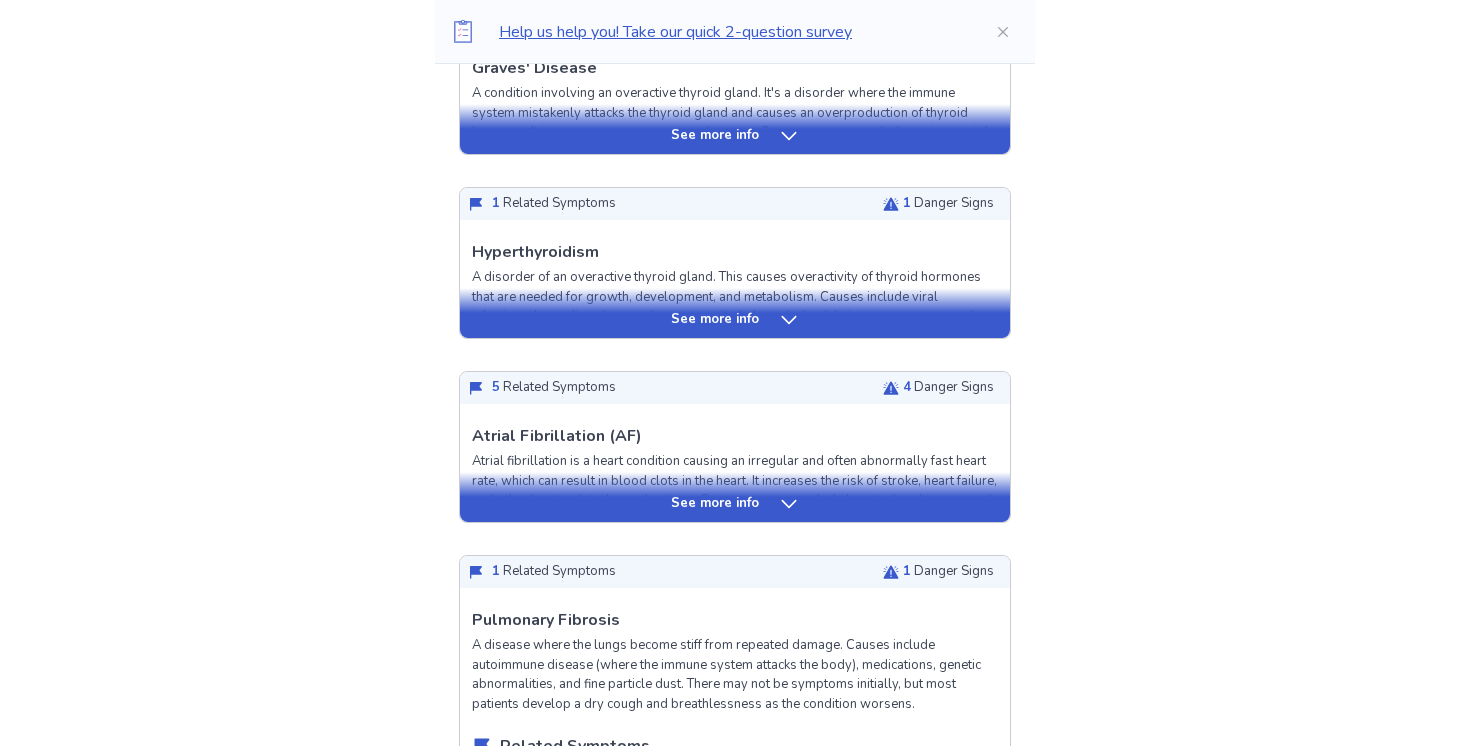 scroll, scrollTop: 671, scrollLeft: 0, axis: vertical 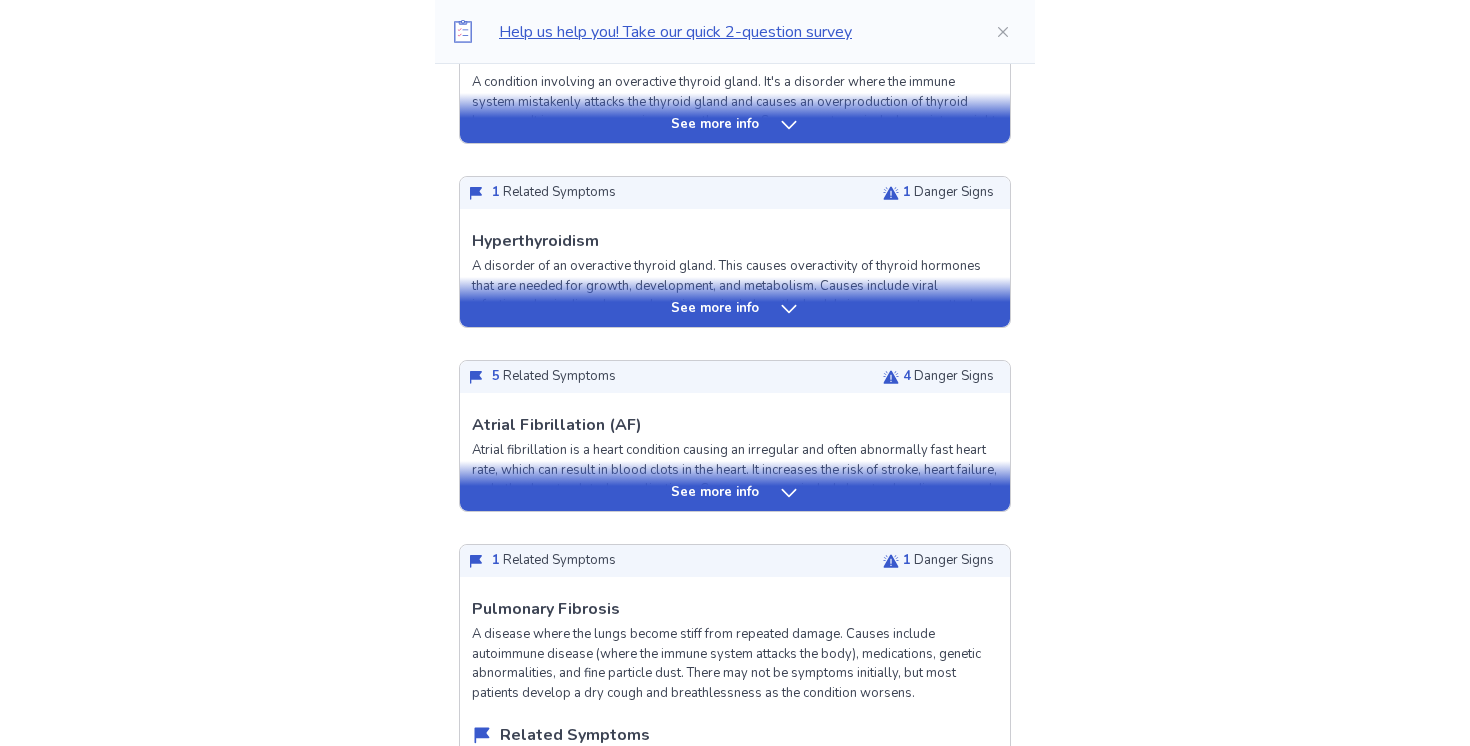 click on "See more info" at bounding box center [735, 486] 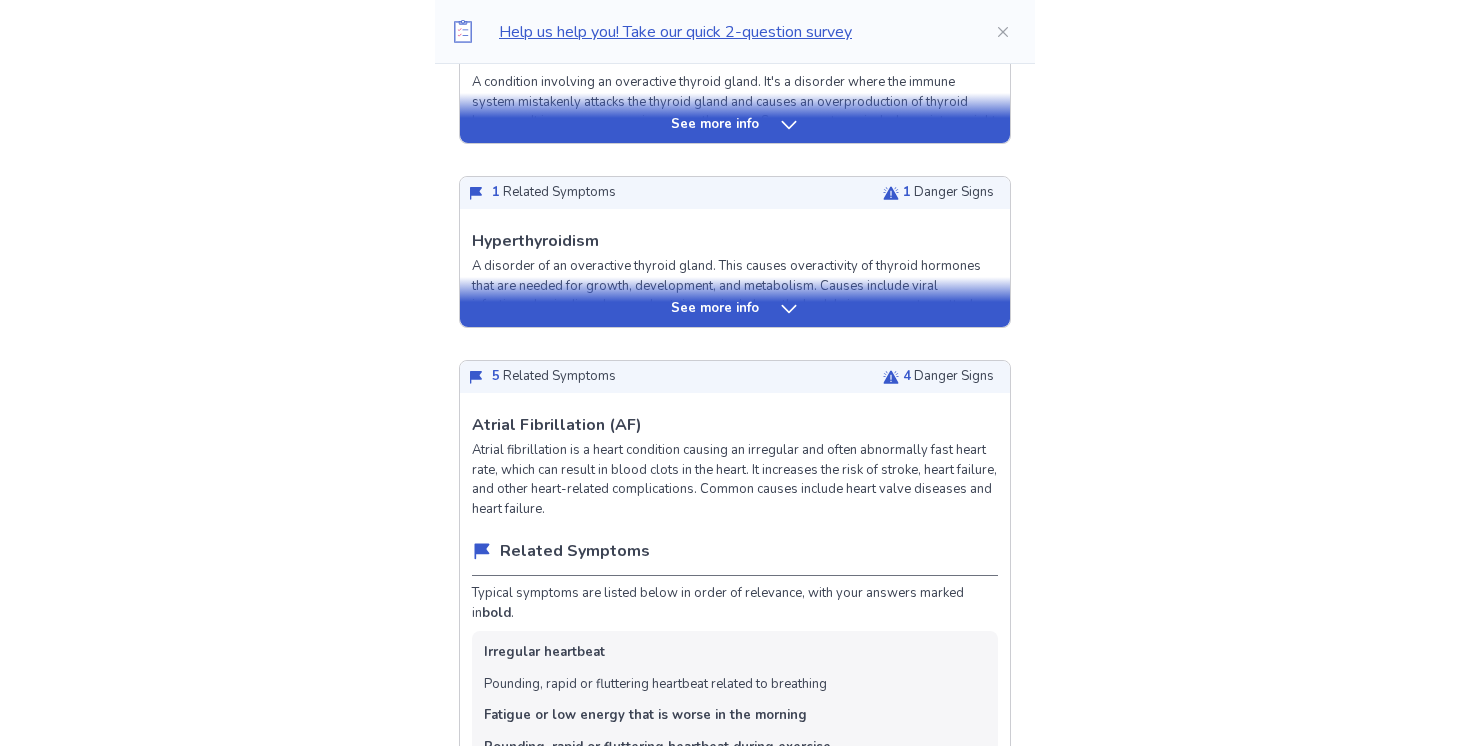 scroll, scrollTop: 960, scrollLeft: 0, axis: vertical 